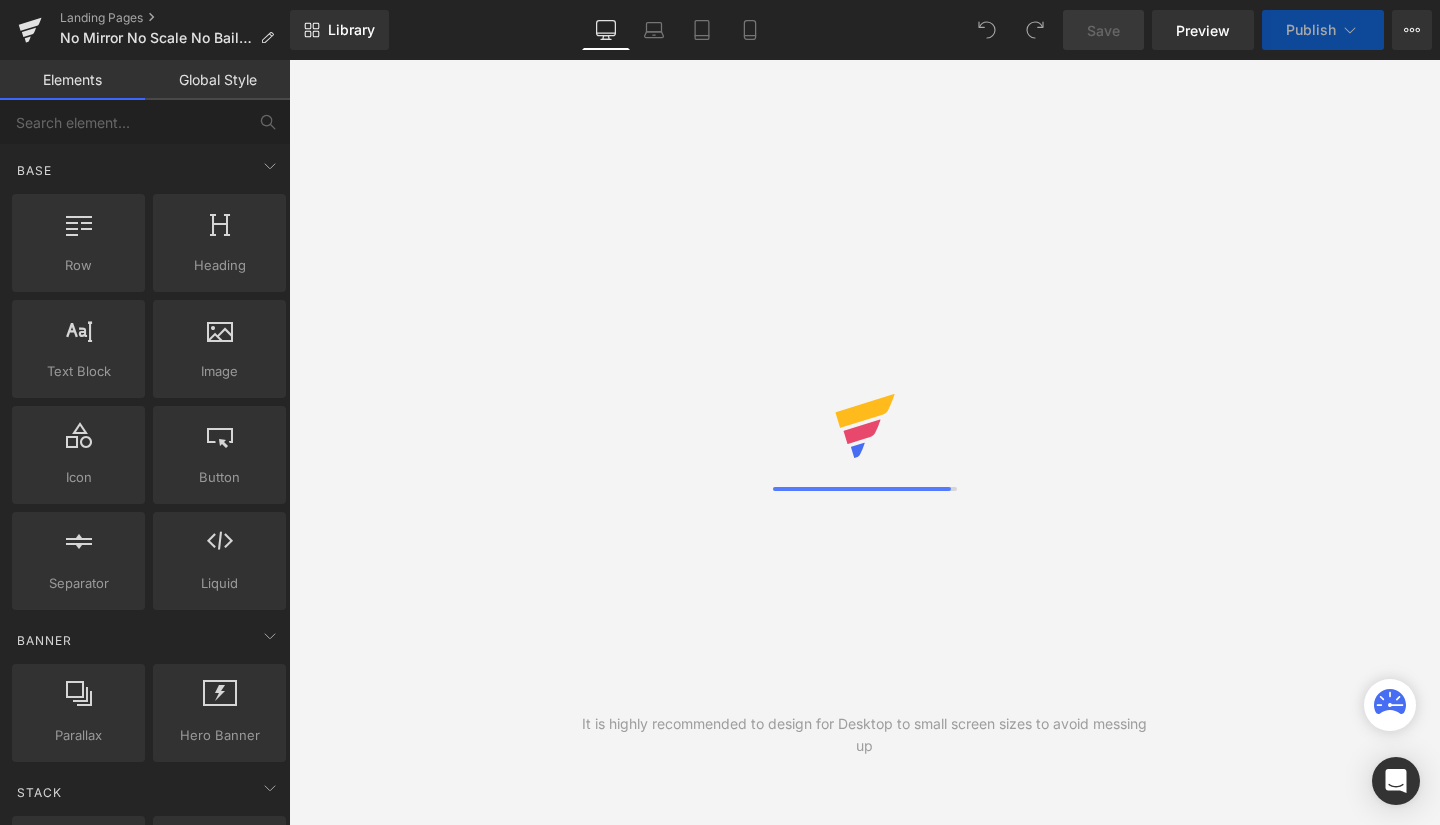 scroll, scrollTop: 0, scrollLeft: 0, axis: both 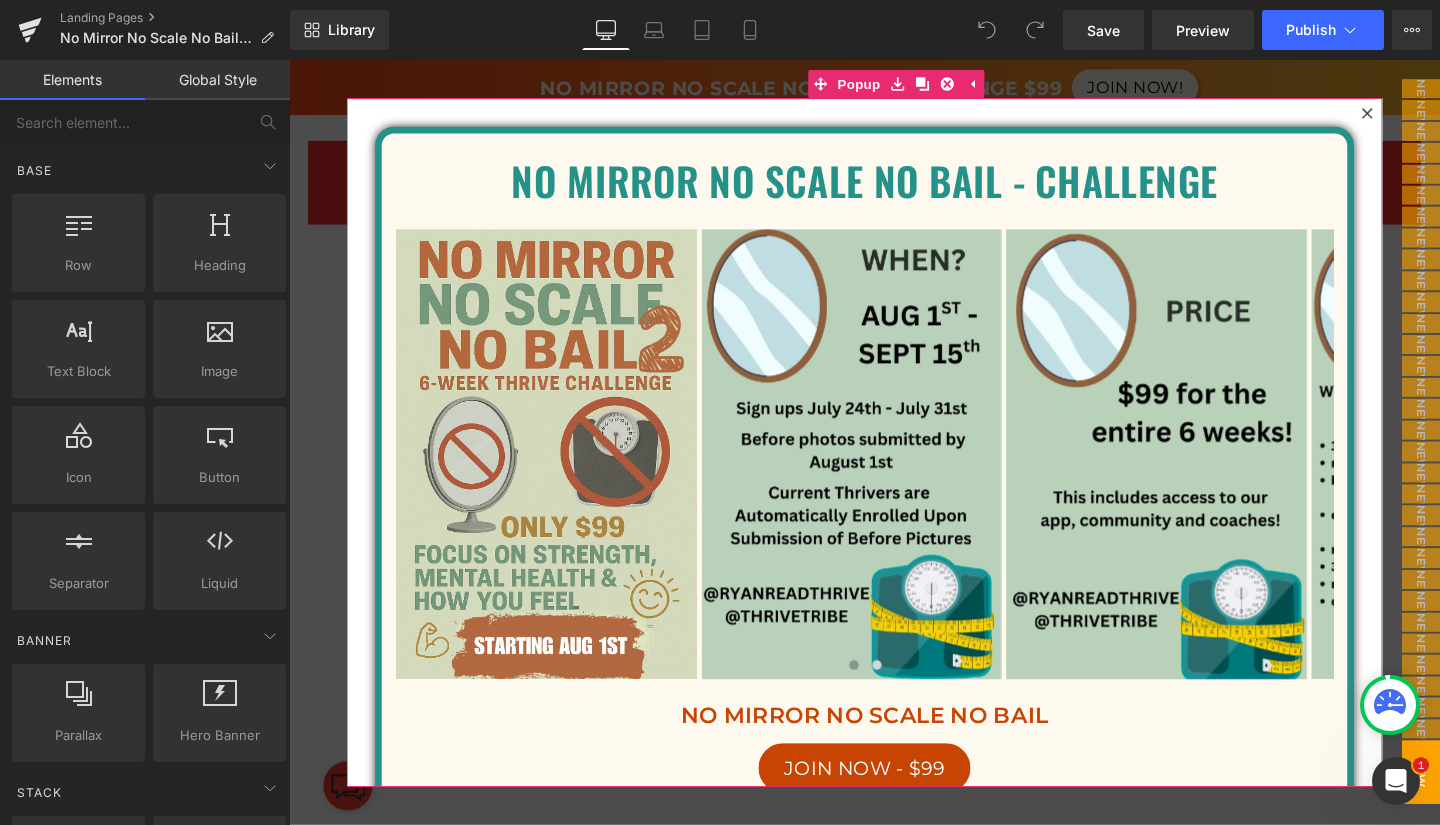 click 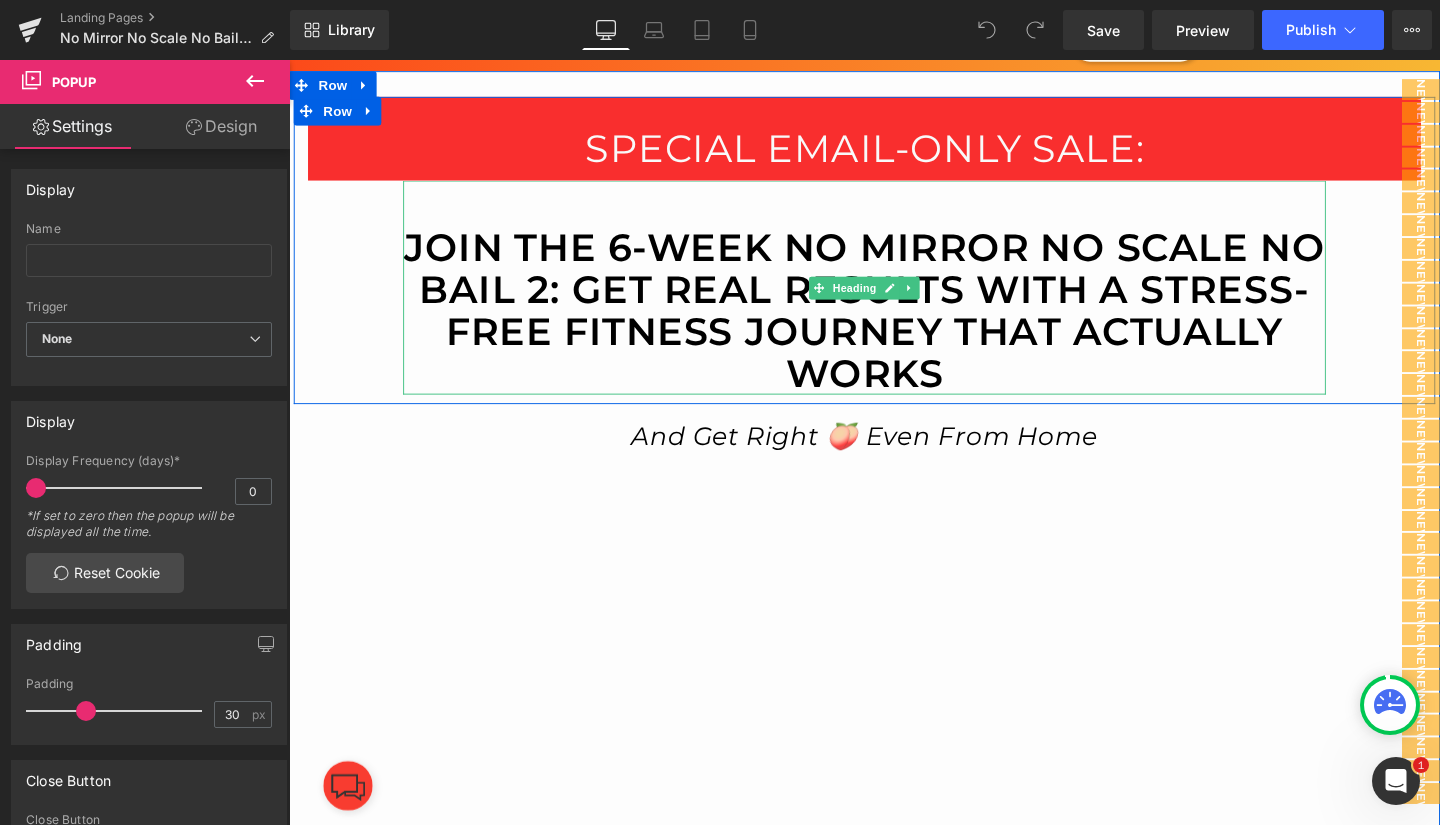 scroll, scrollTop: 0, scrollLeft: 0, axis: both 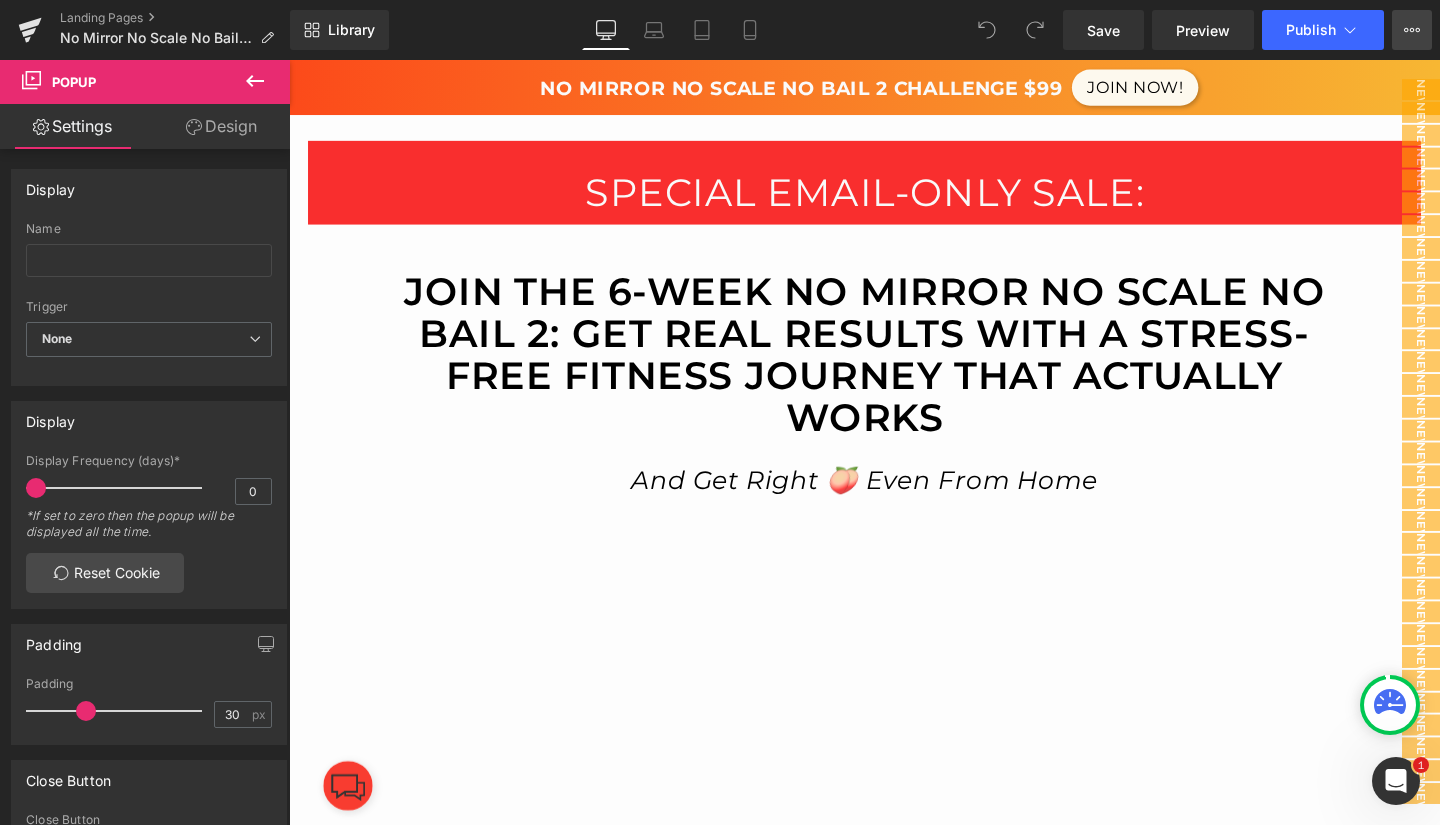 click 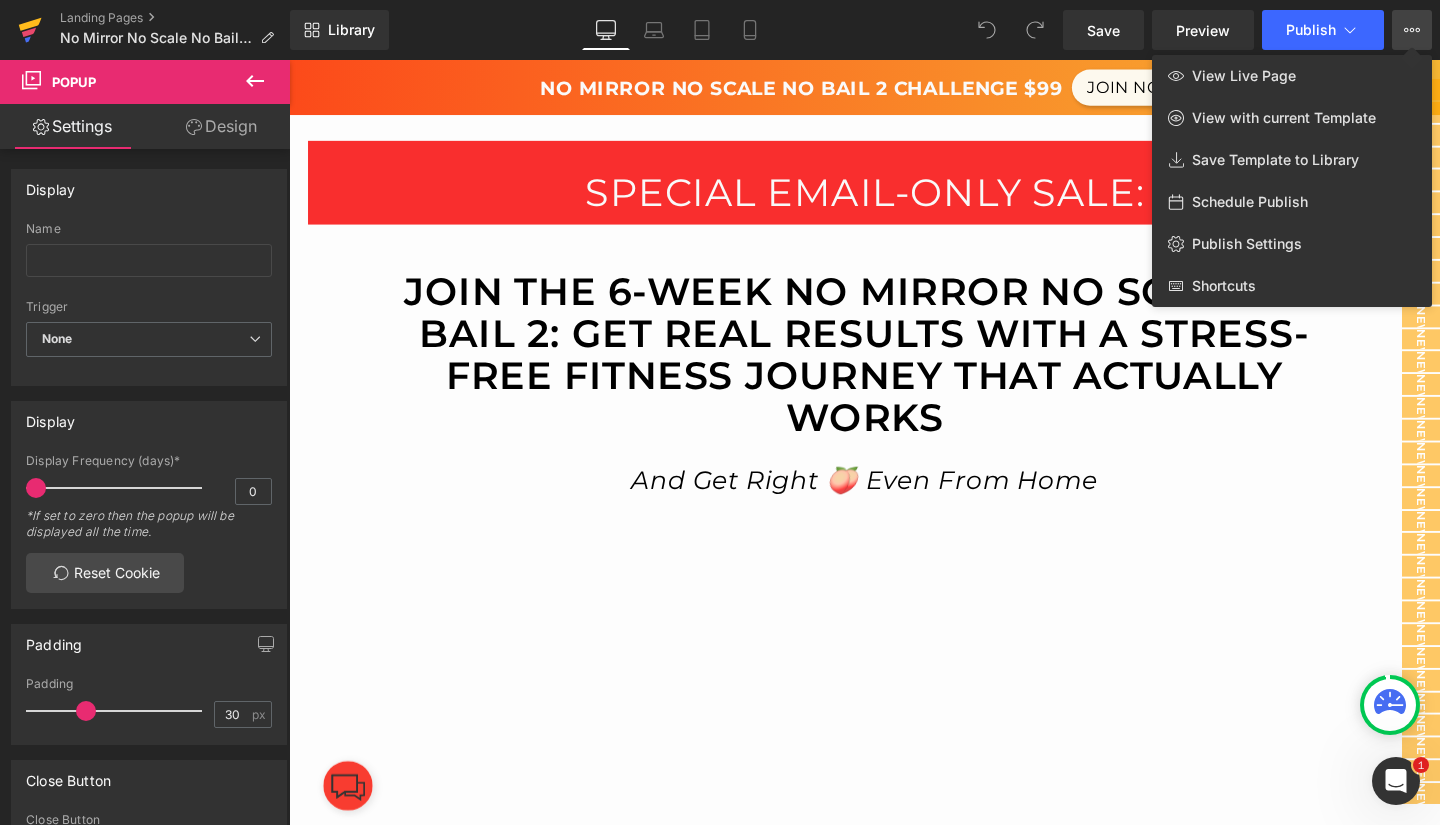 click 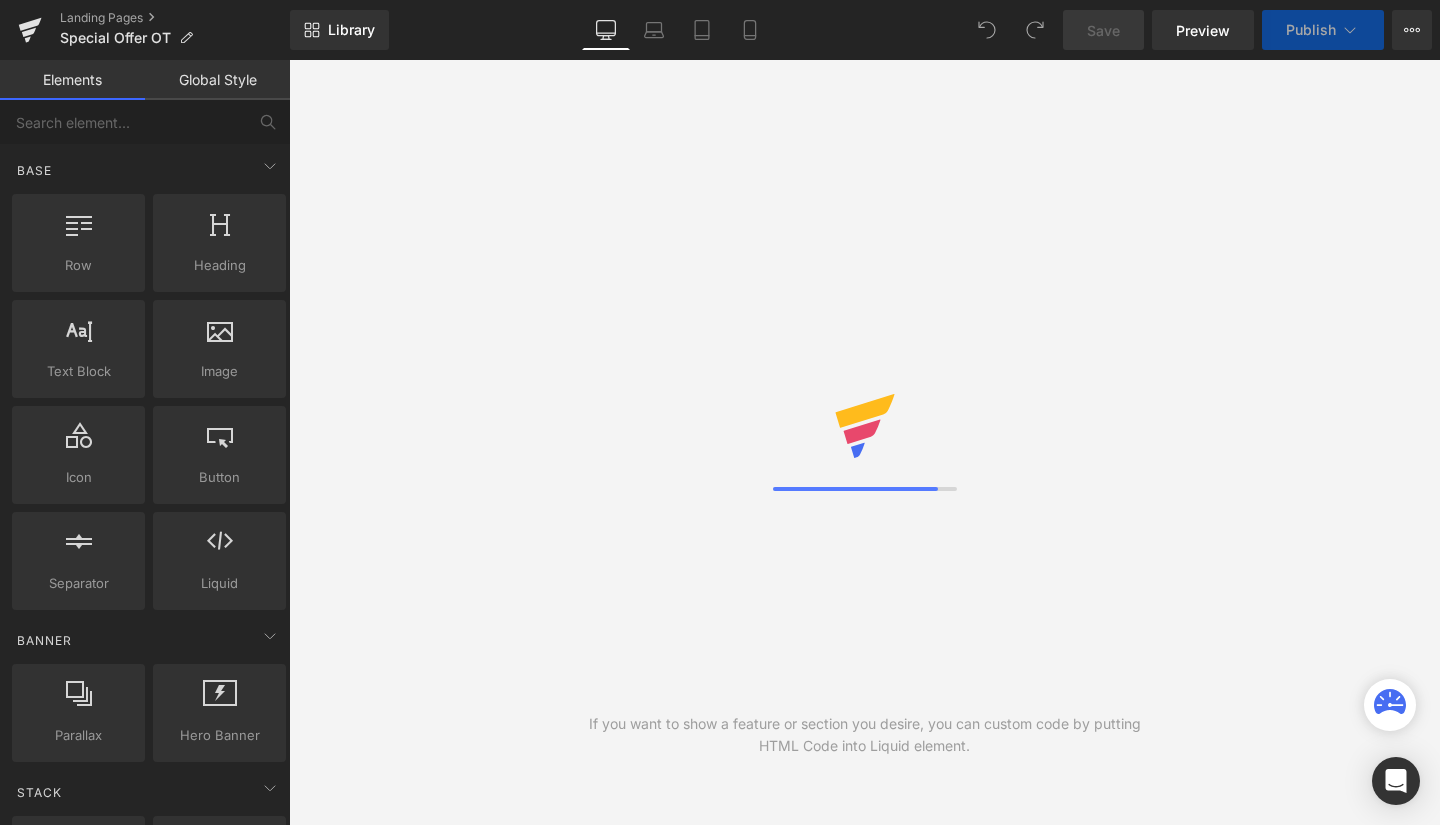 scroll, scrollTop: 0, scrollLeft: 0, axis: both 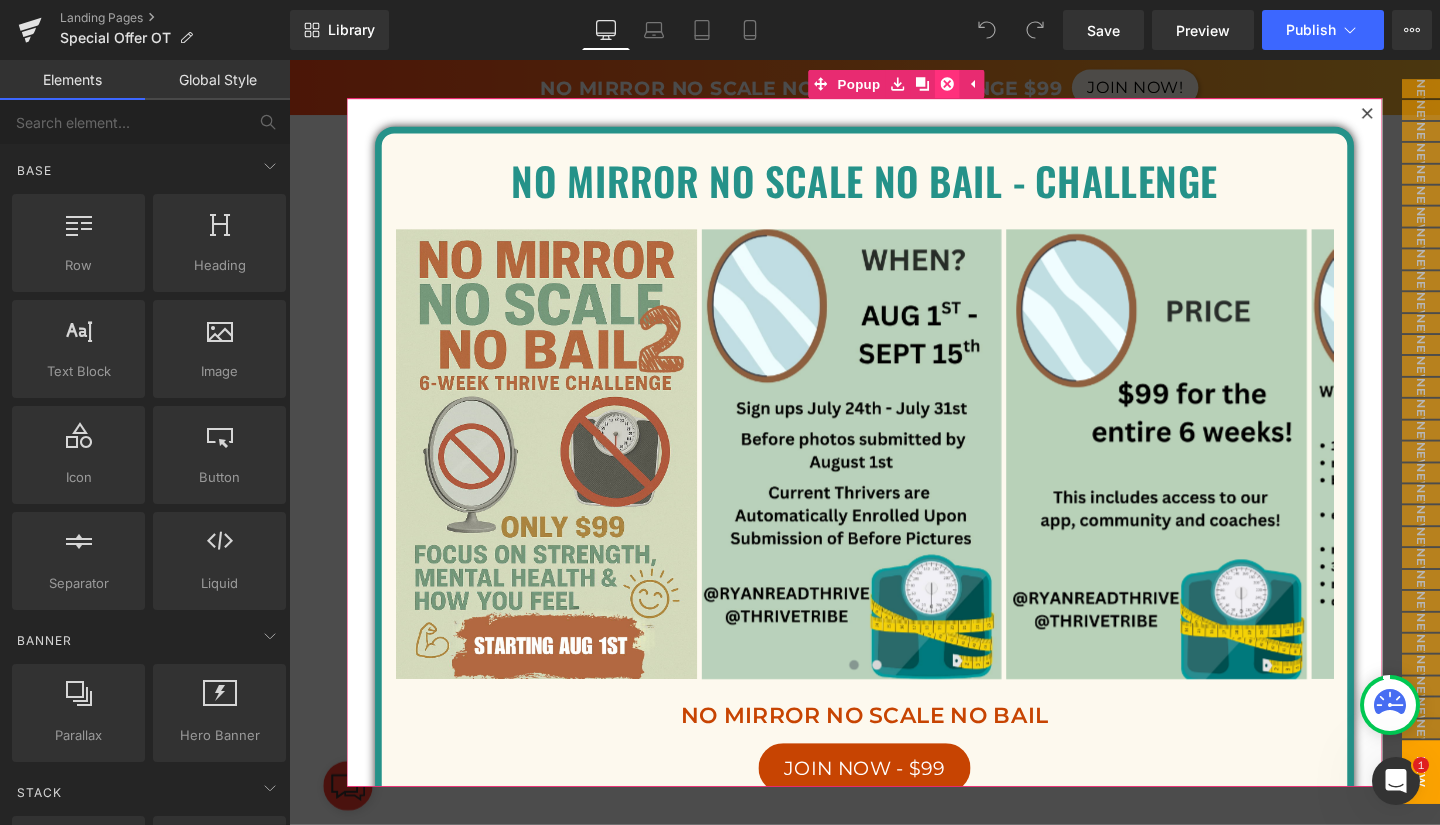 click 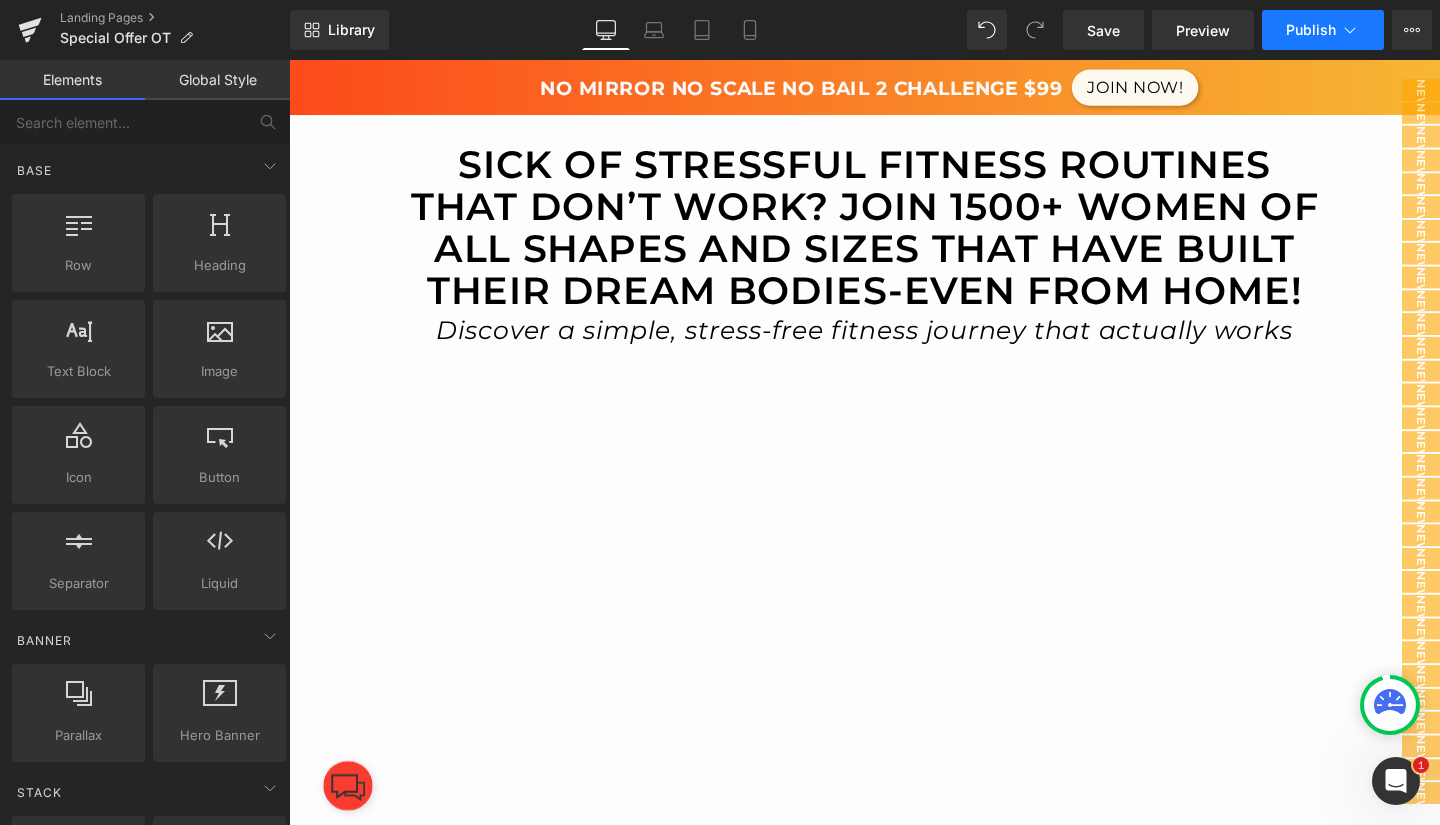 click 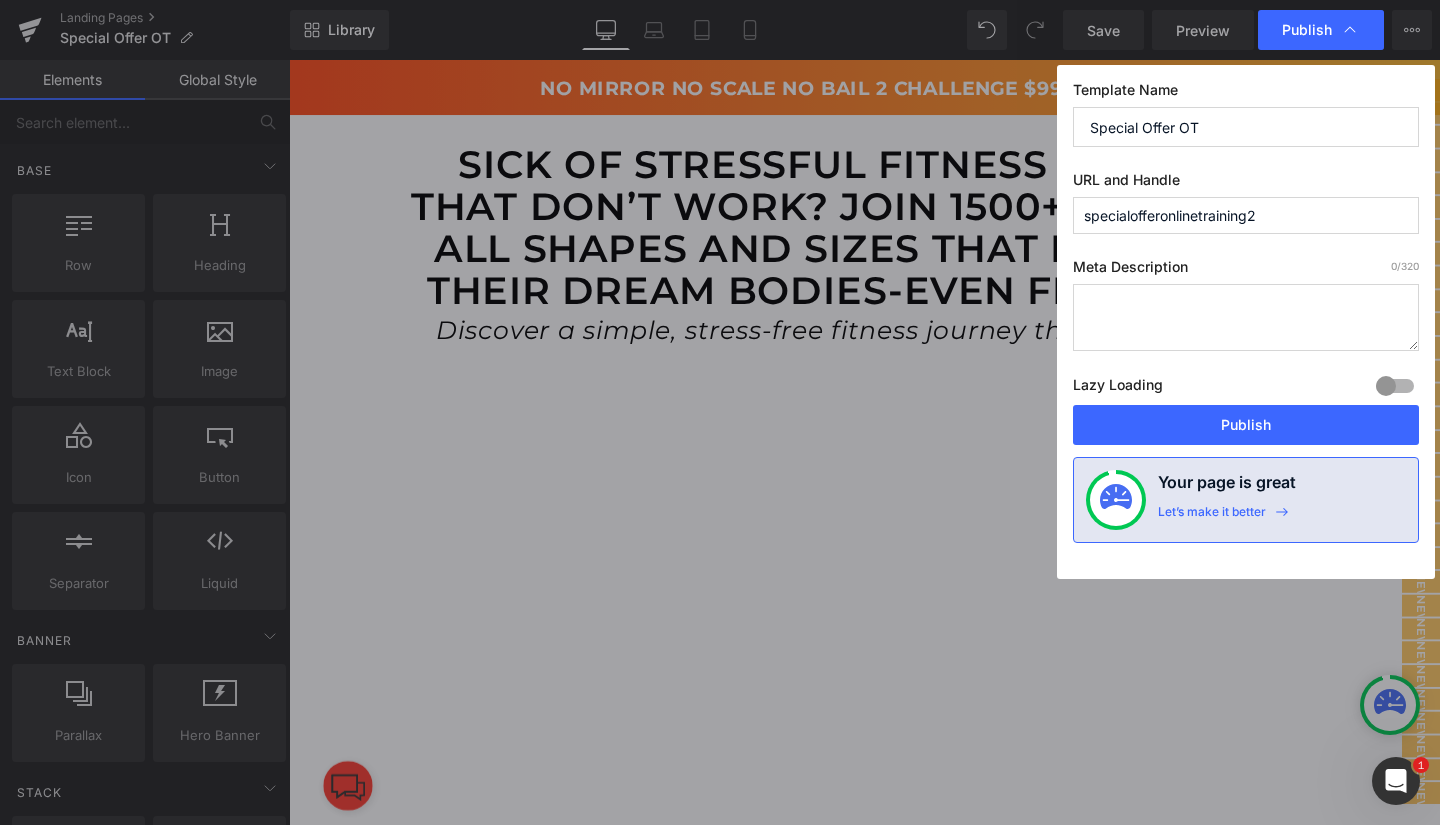 click on "specialofferonlinetraining2" at bounding box center (1246, 215) 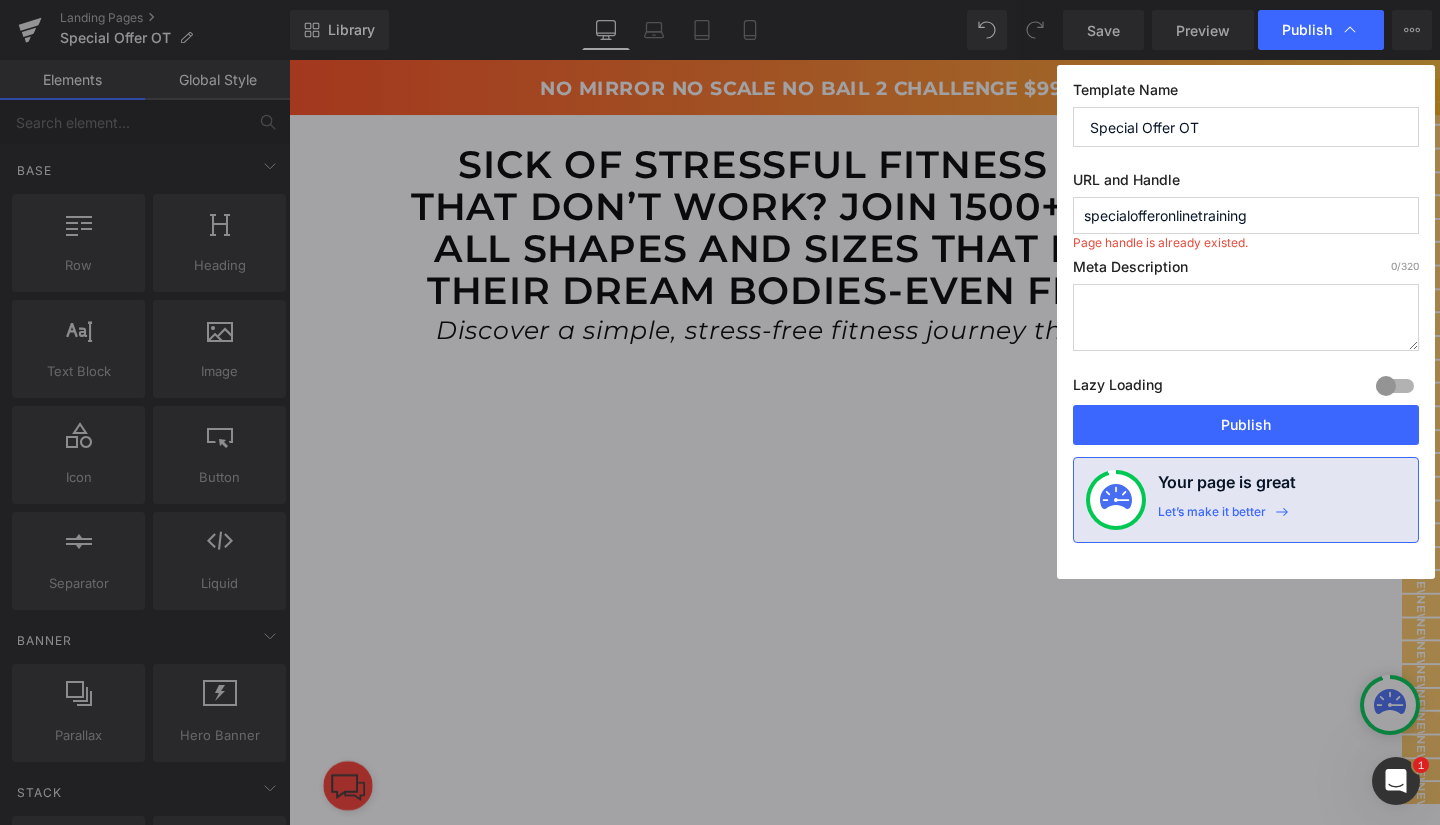 type on "specialofferonlinetraining2" 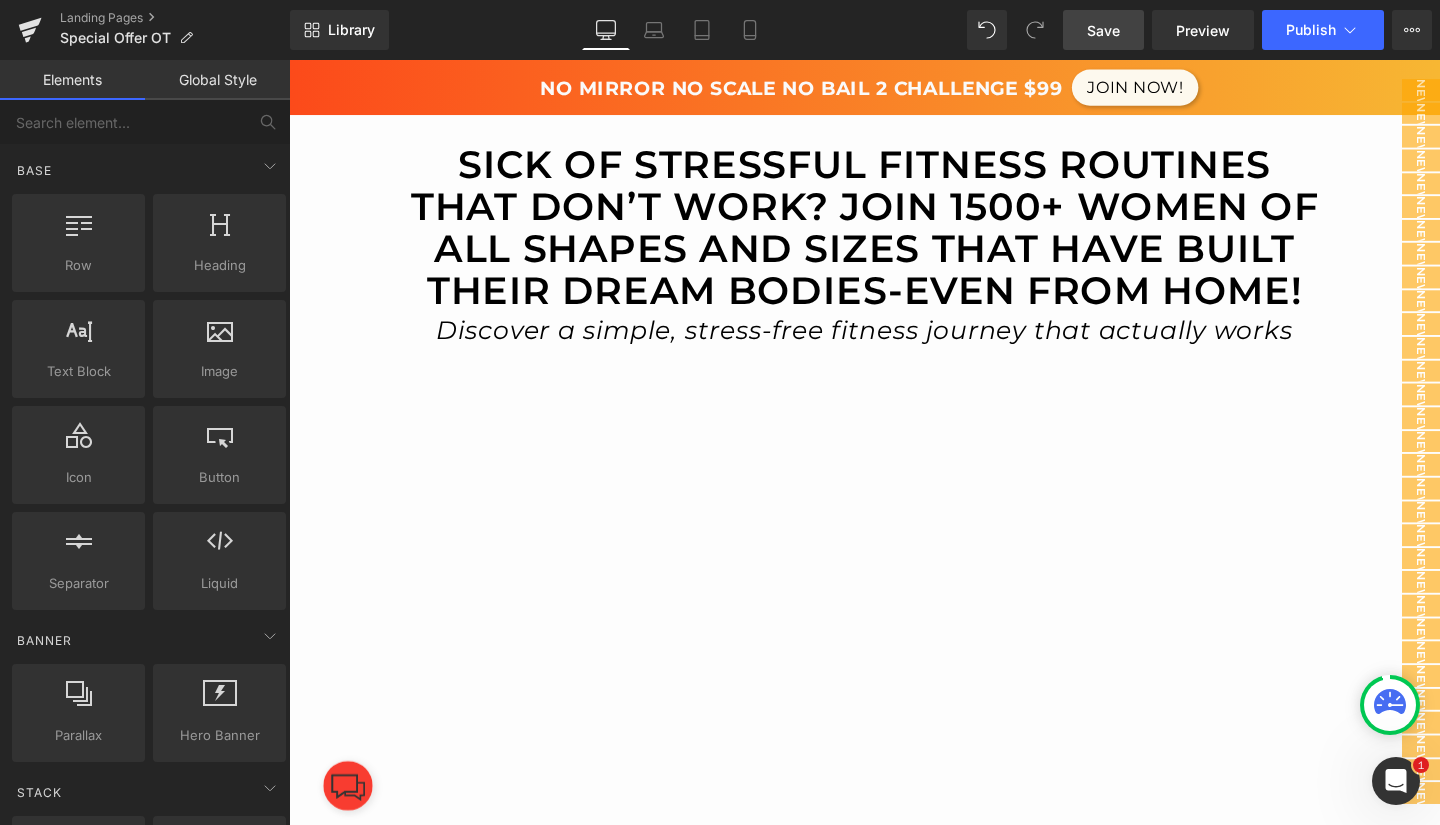 click on "Save" at bounding box center [1103, 30] 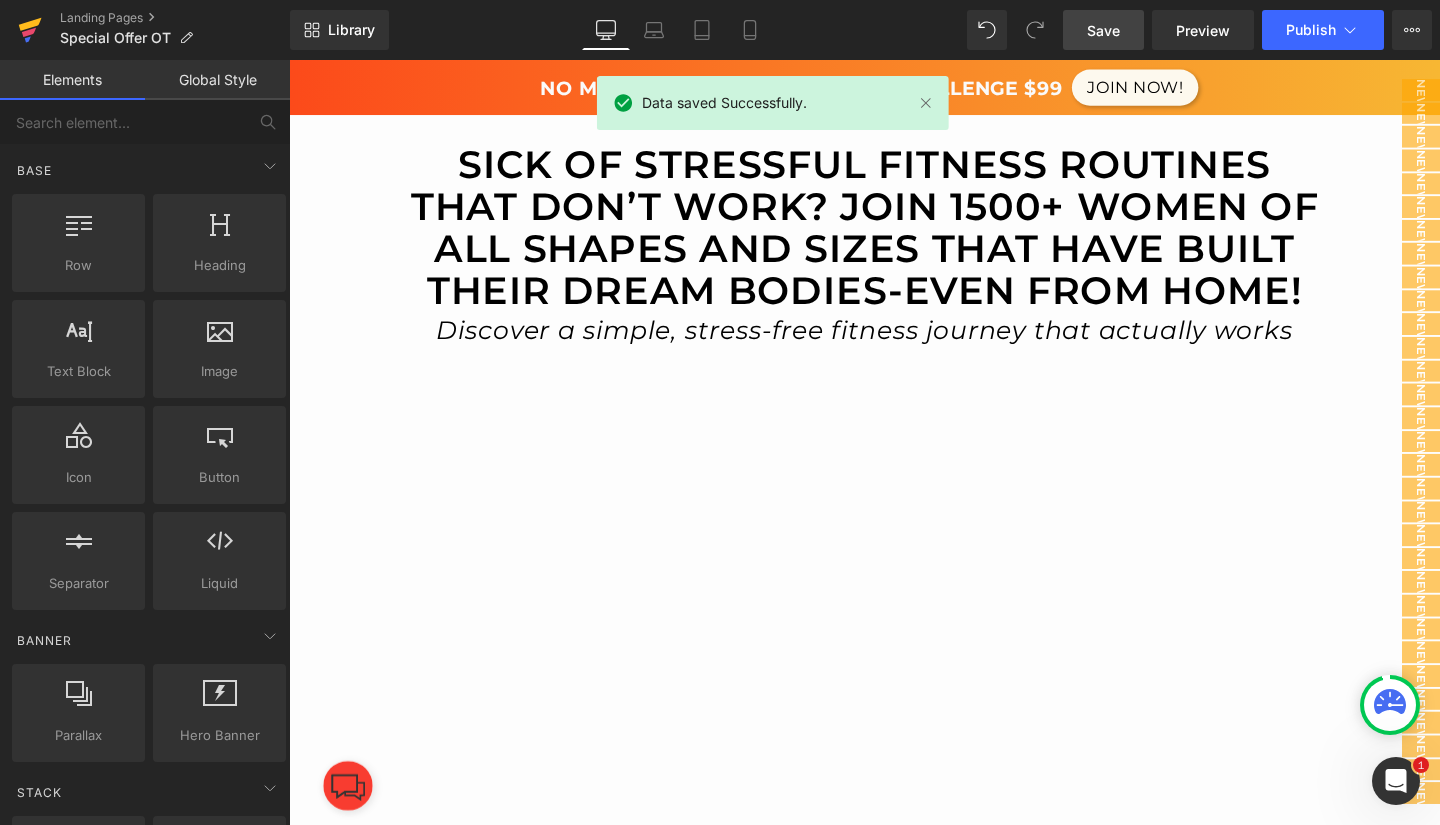 click 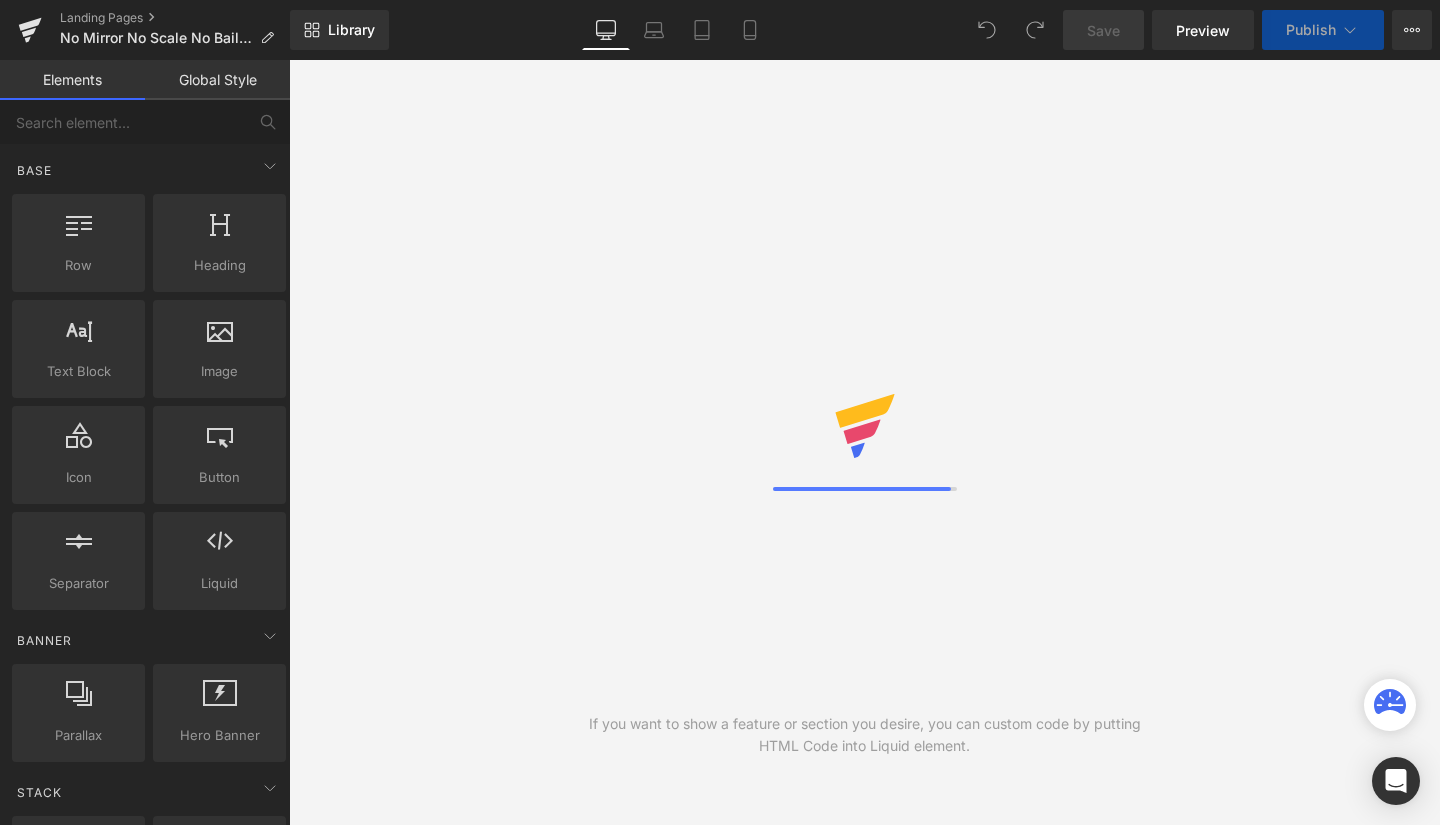 scroll, scrollTop: 0, scrollLeft: 0, axis: both 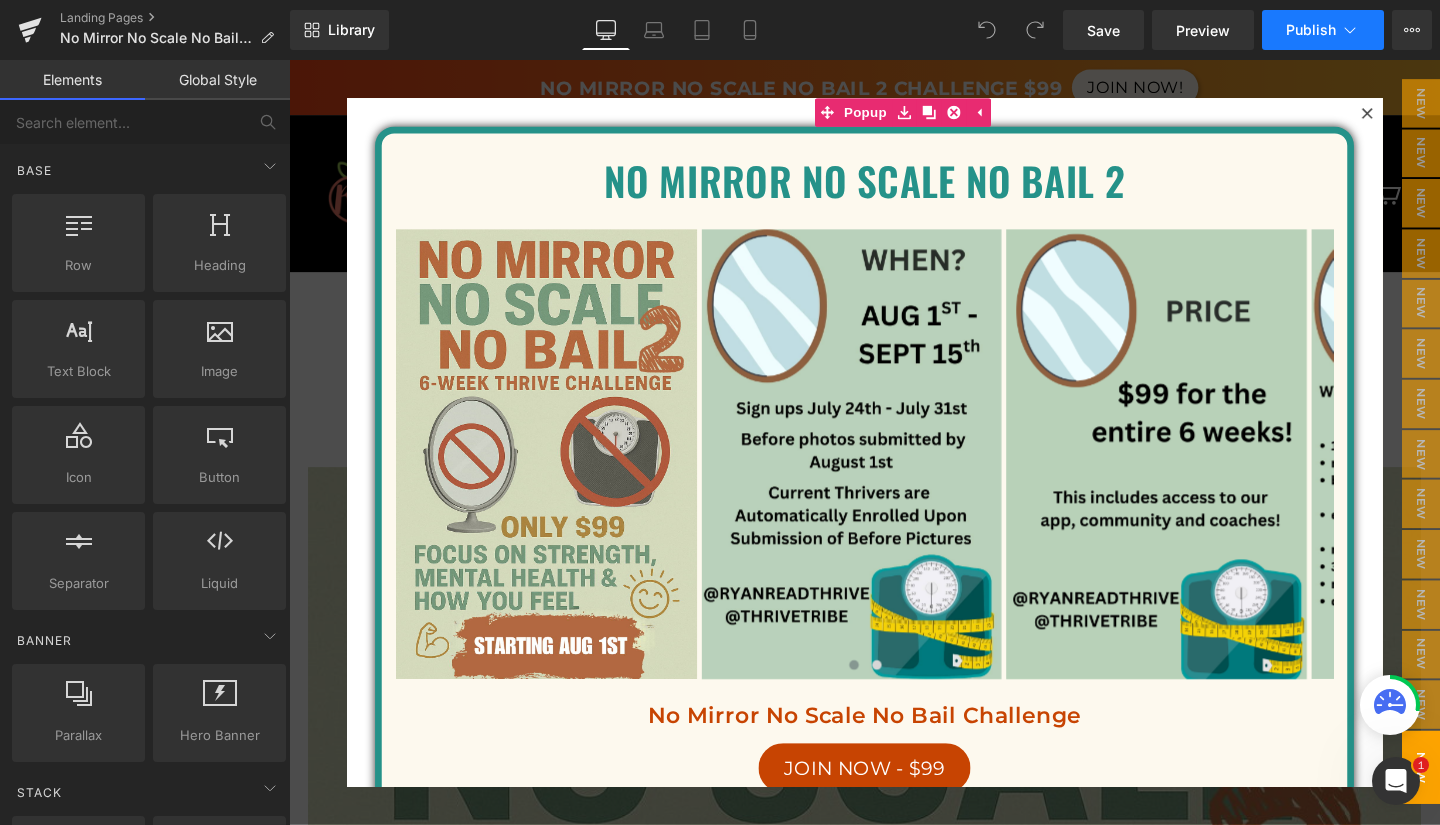 click 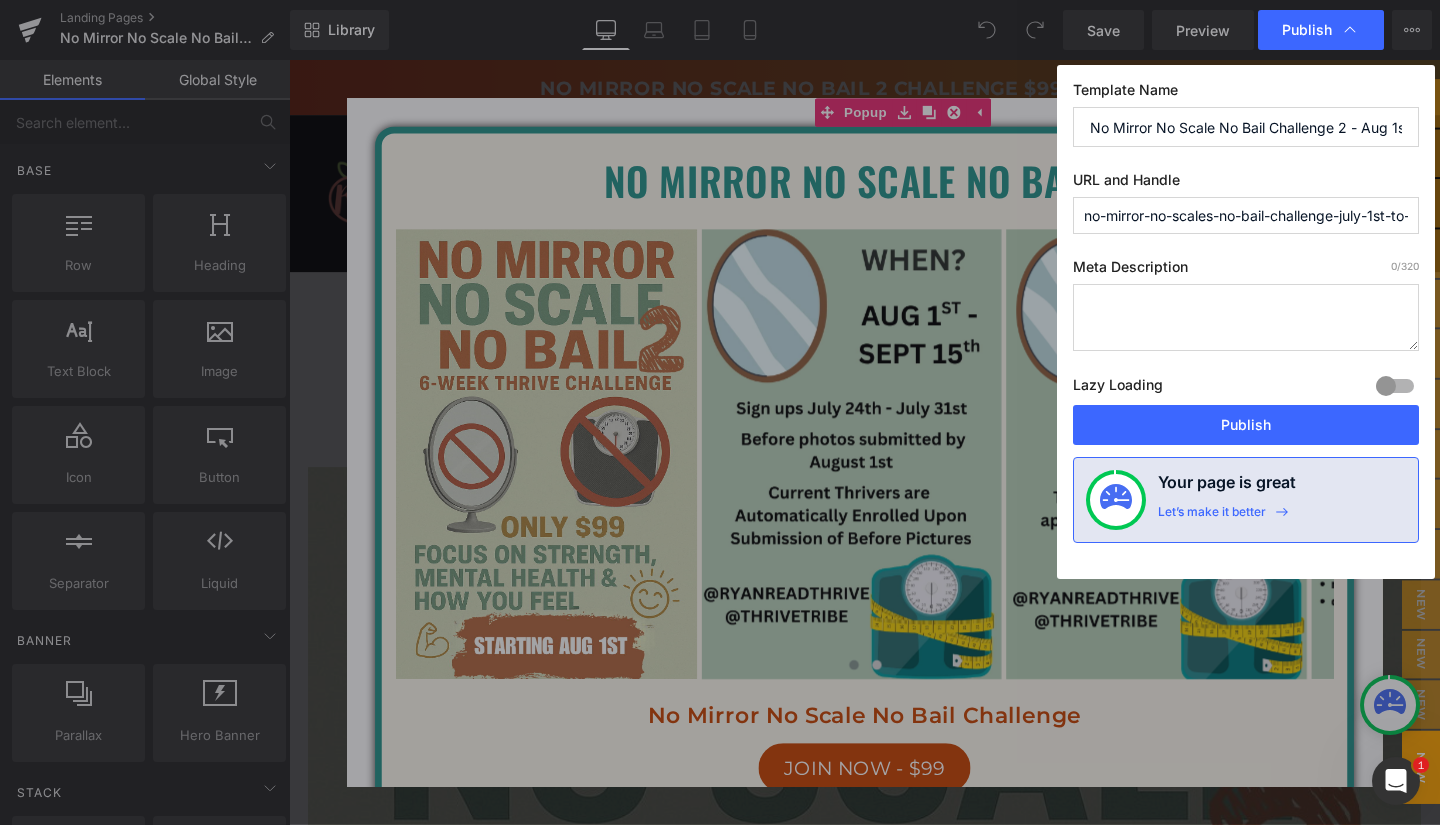 click on "no-mirror-no-scales-no-bail-challenge-july-1st-to-aug-15th" at bounding box center [1246, 215] 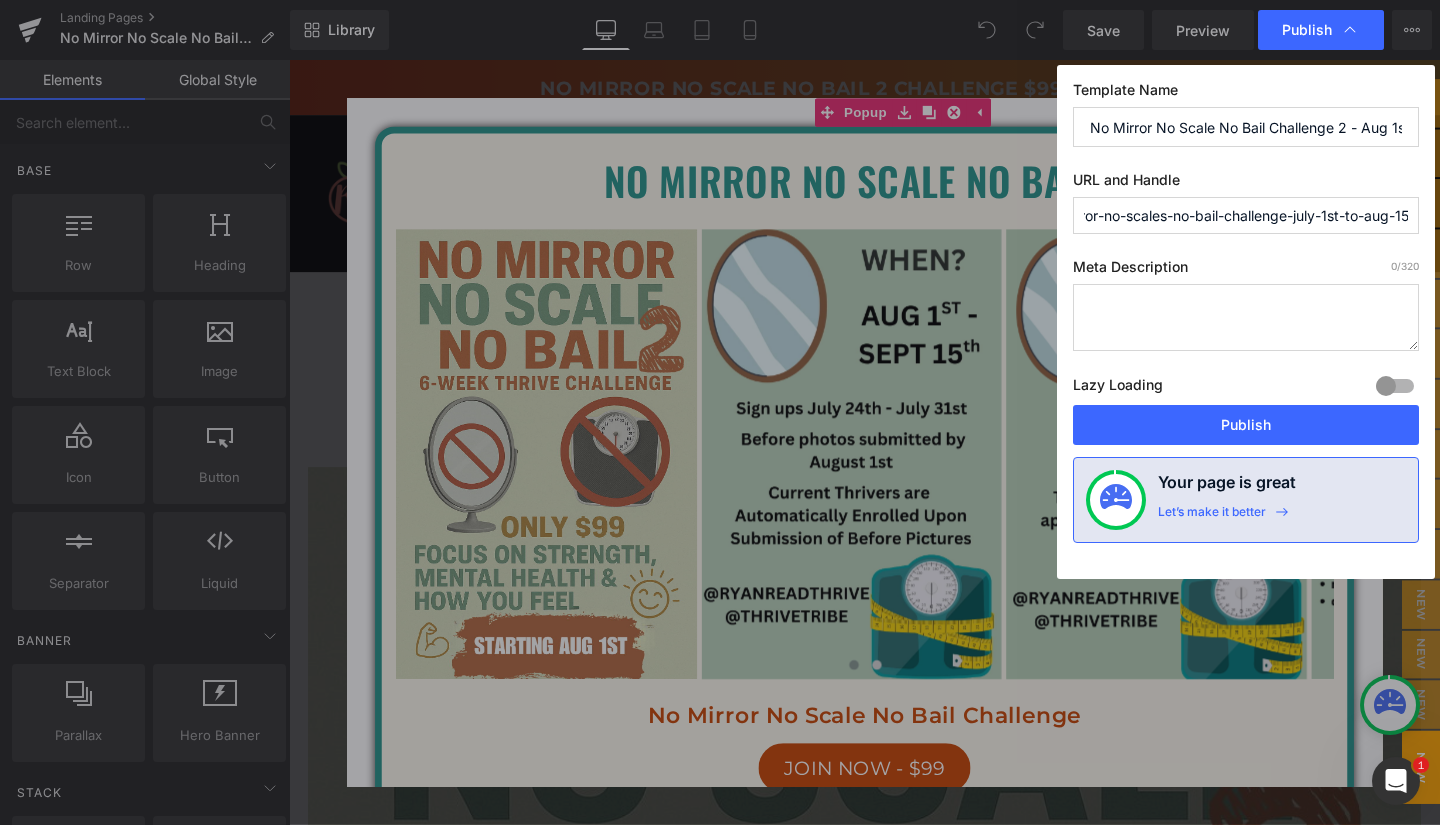 scroll, scrollTop: 0, scrollLeft: 72, axis: horizontal 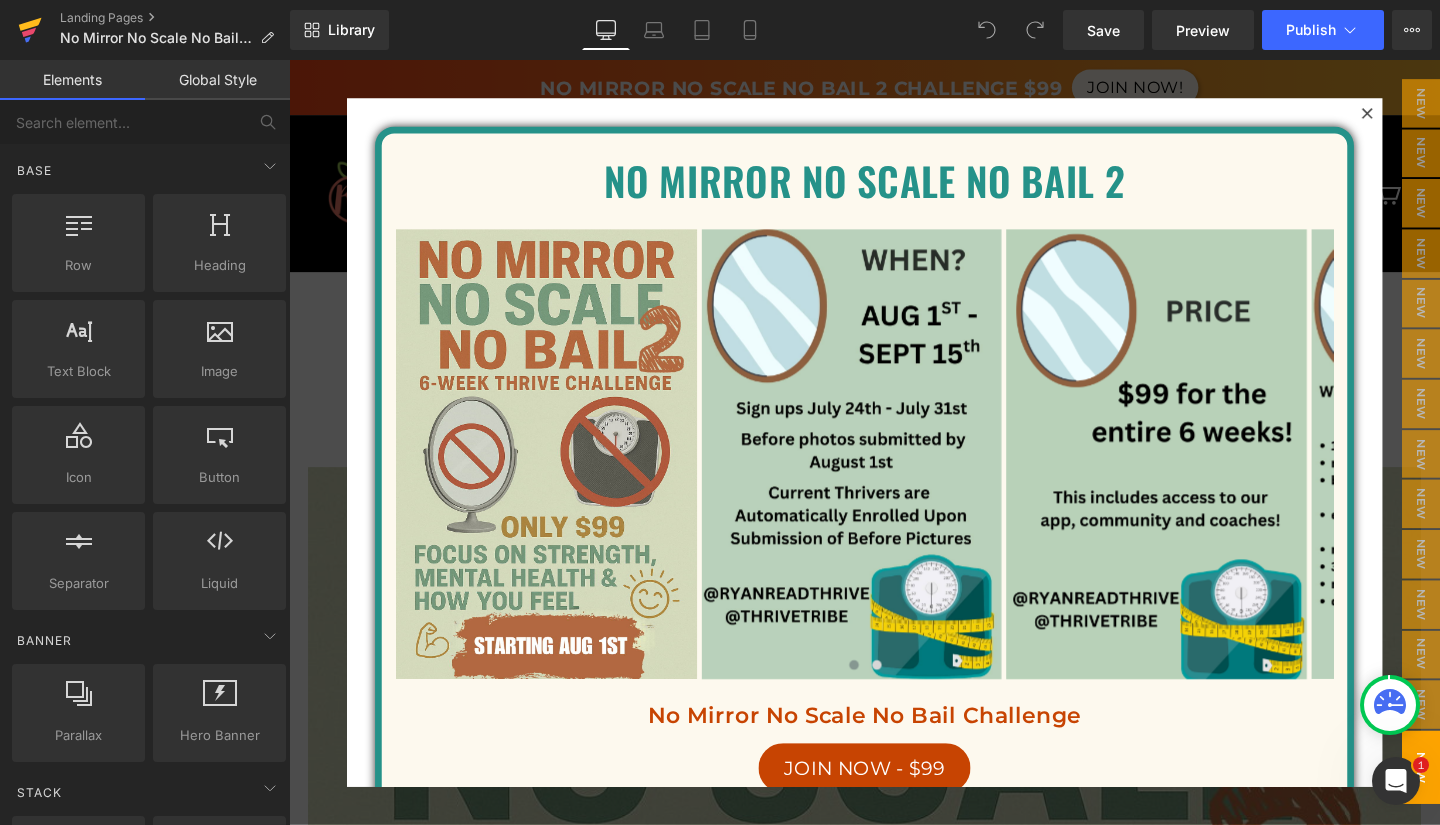 click 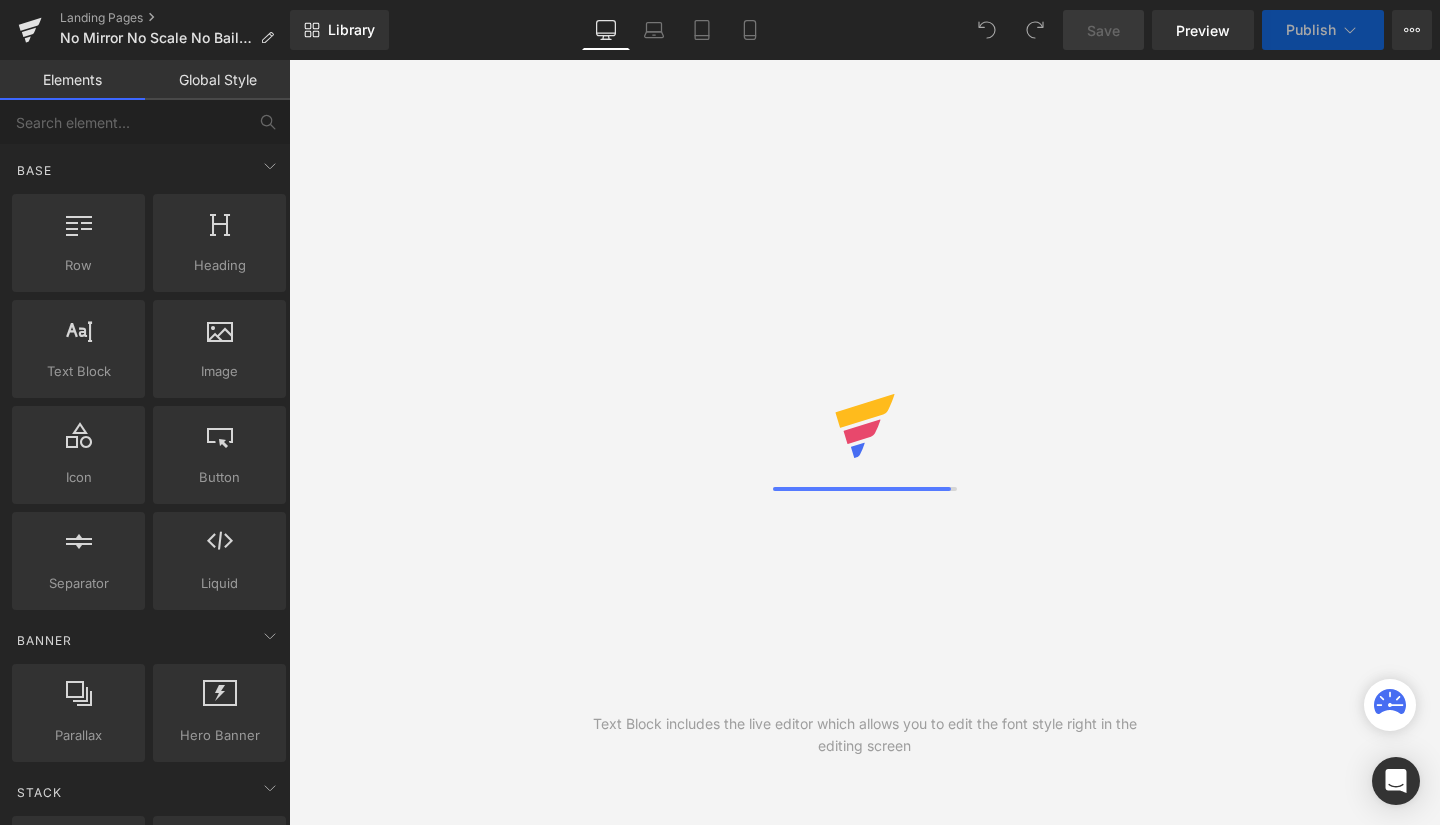scroll, scrollTop: 0, scrollLeft: 0, axis: both 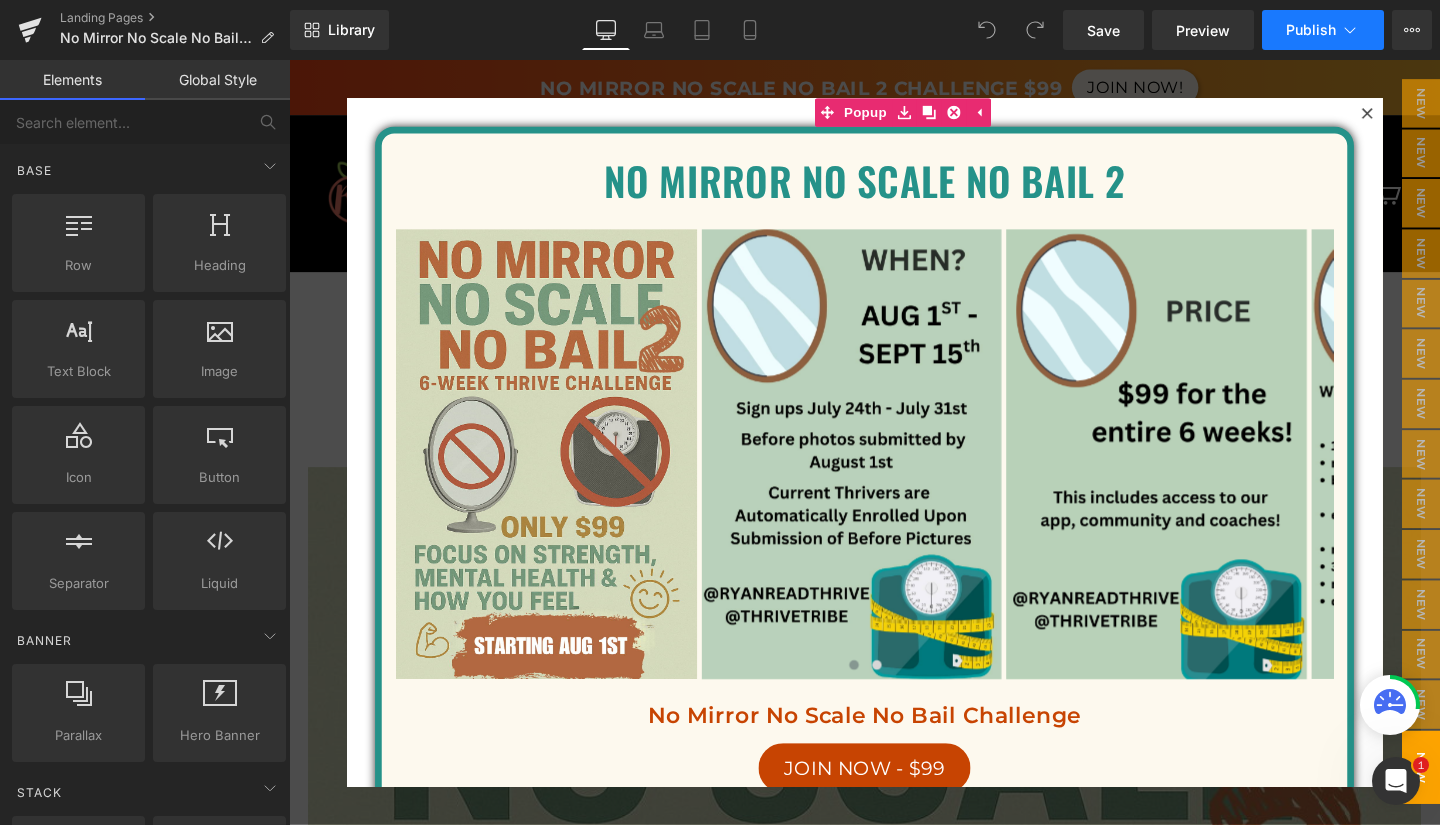 click 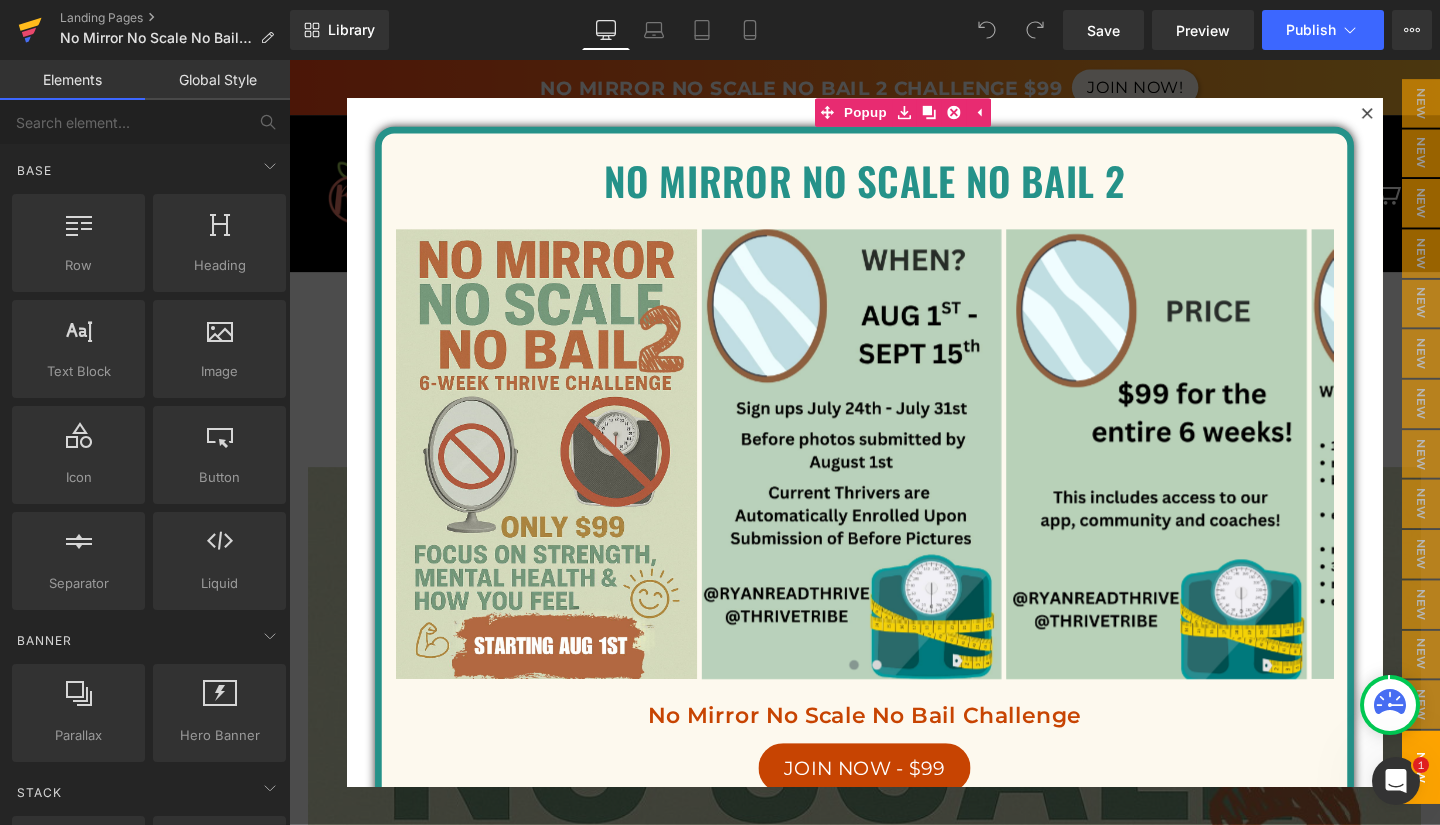 click 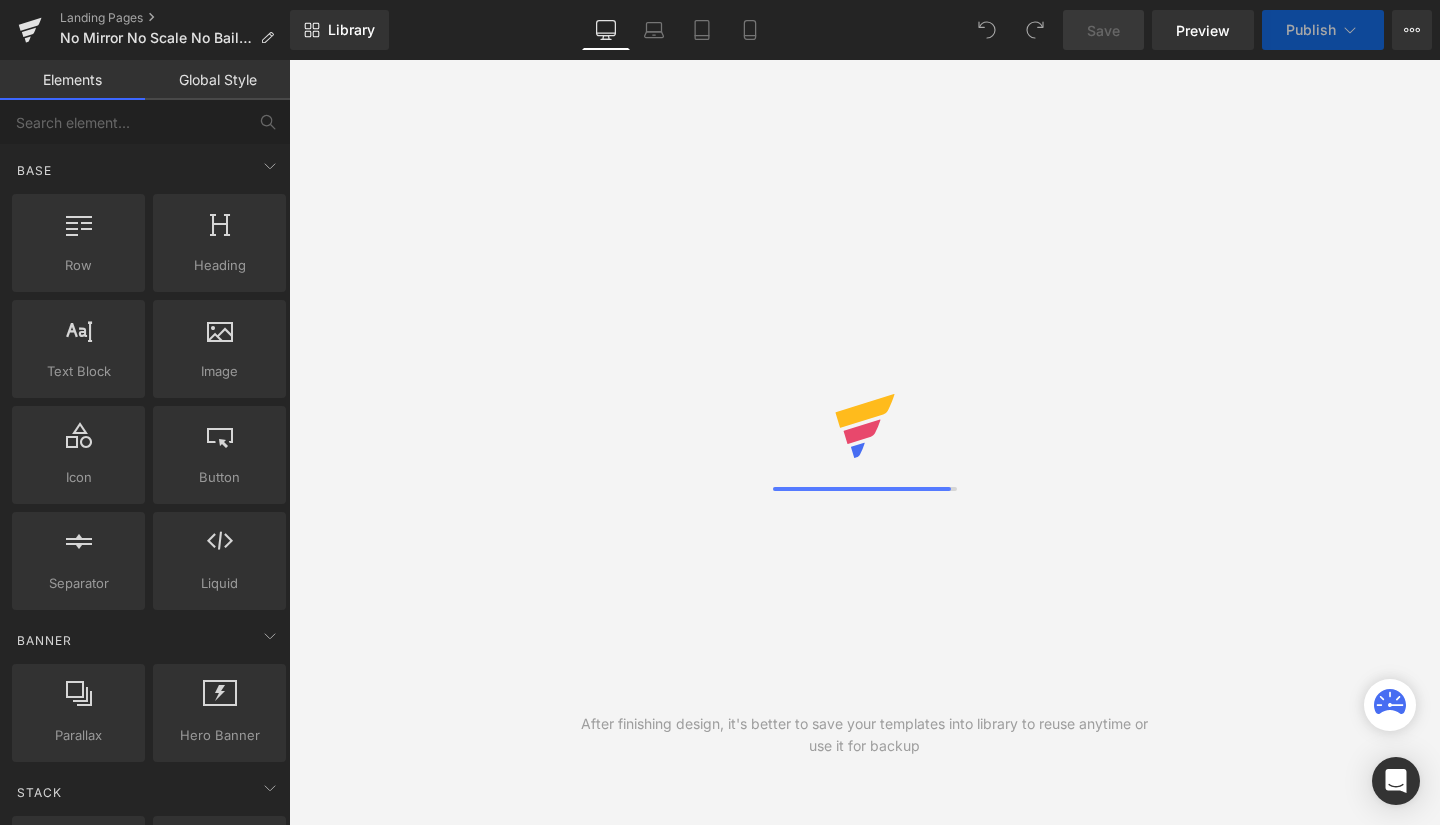 scroll, scrollTop: 0, scrollLeft: 0, axis: both 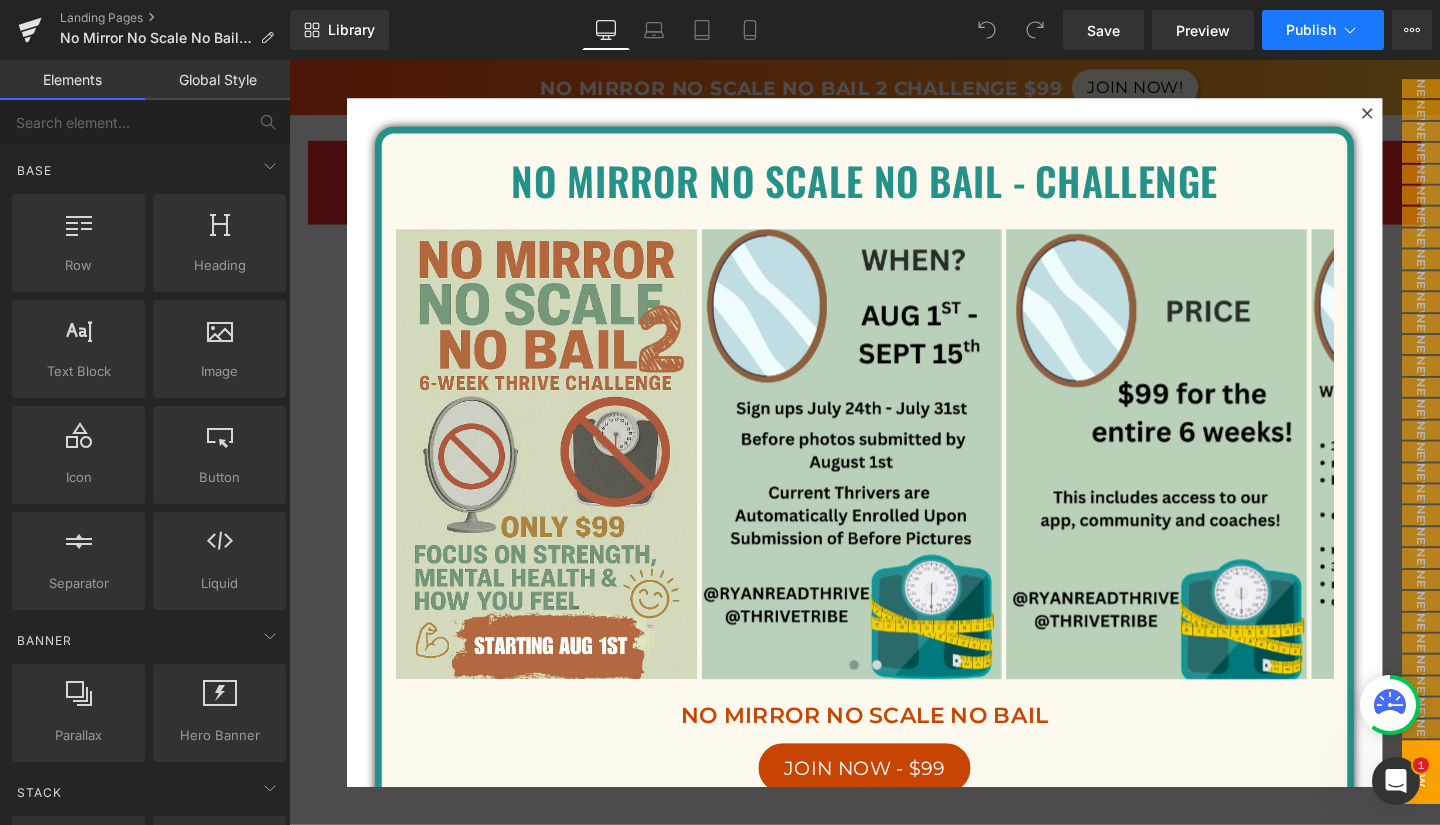 click on "Publish" at bounding box center [1323, 30] 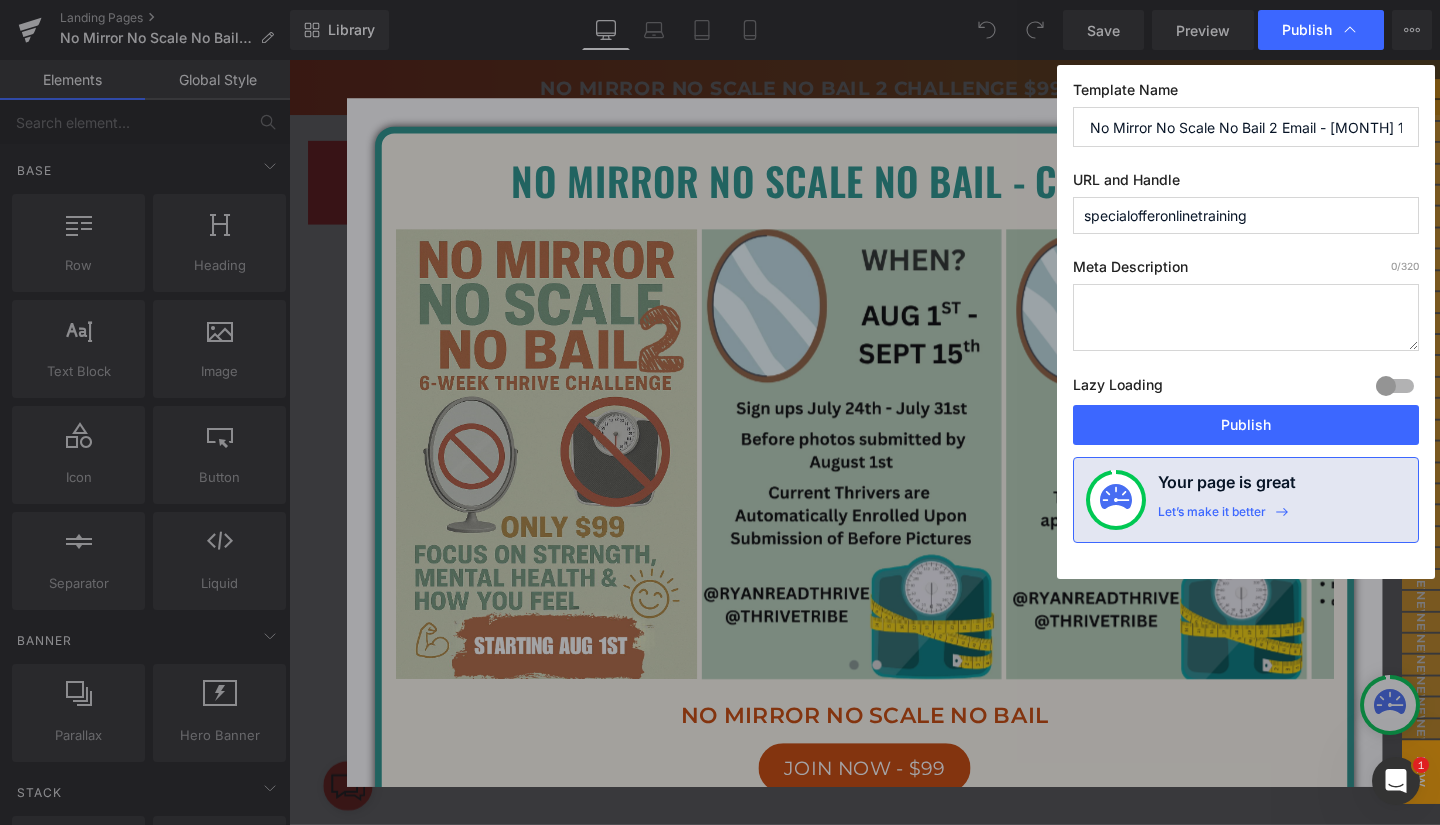 click on "specialofferonlinetraining" at bounding box center (1246, 215) 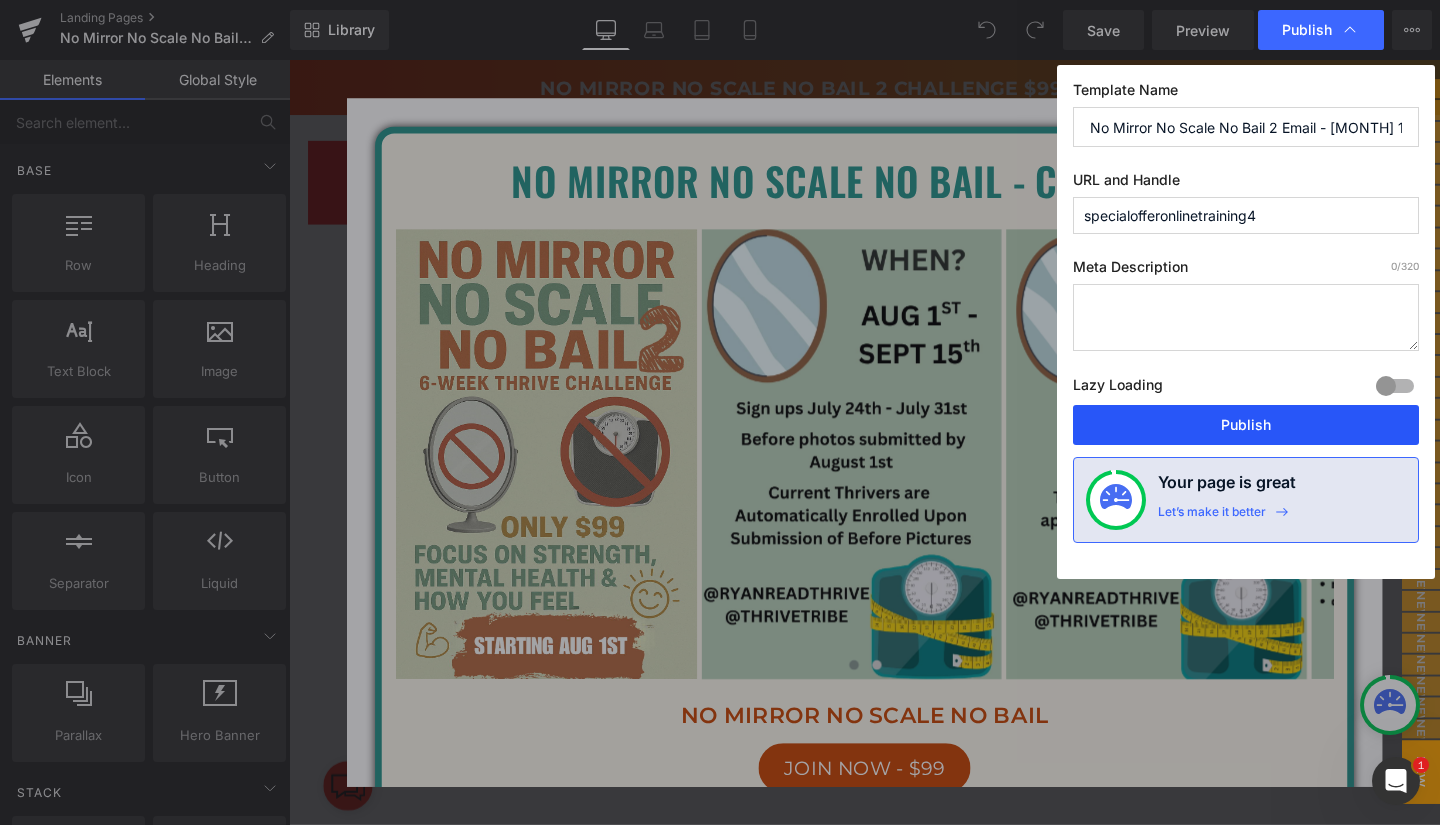 type on "specialofferonlinetraining4" 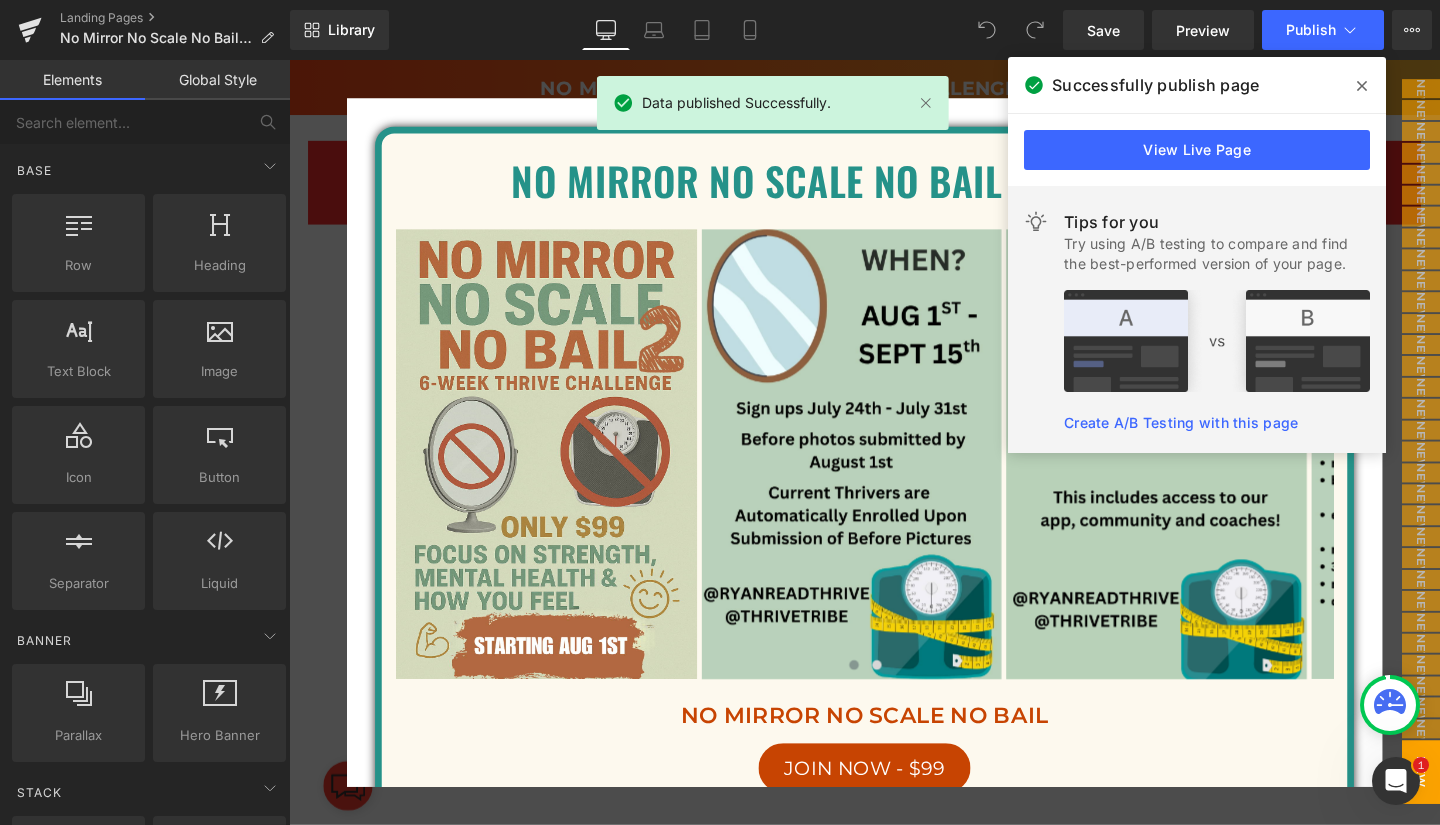 click 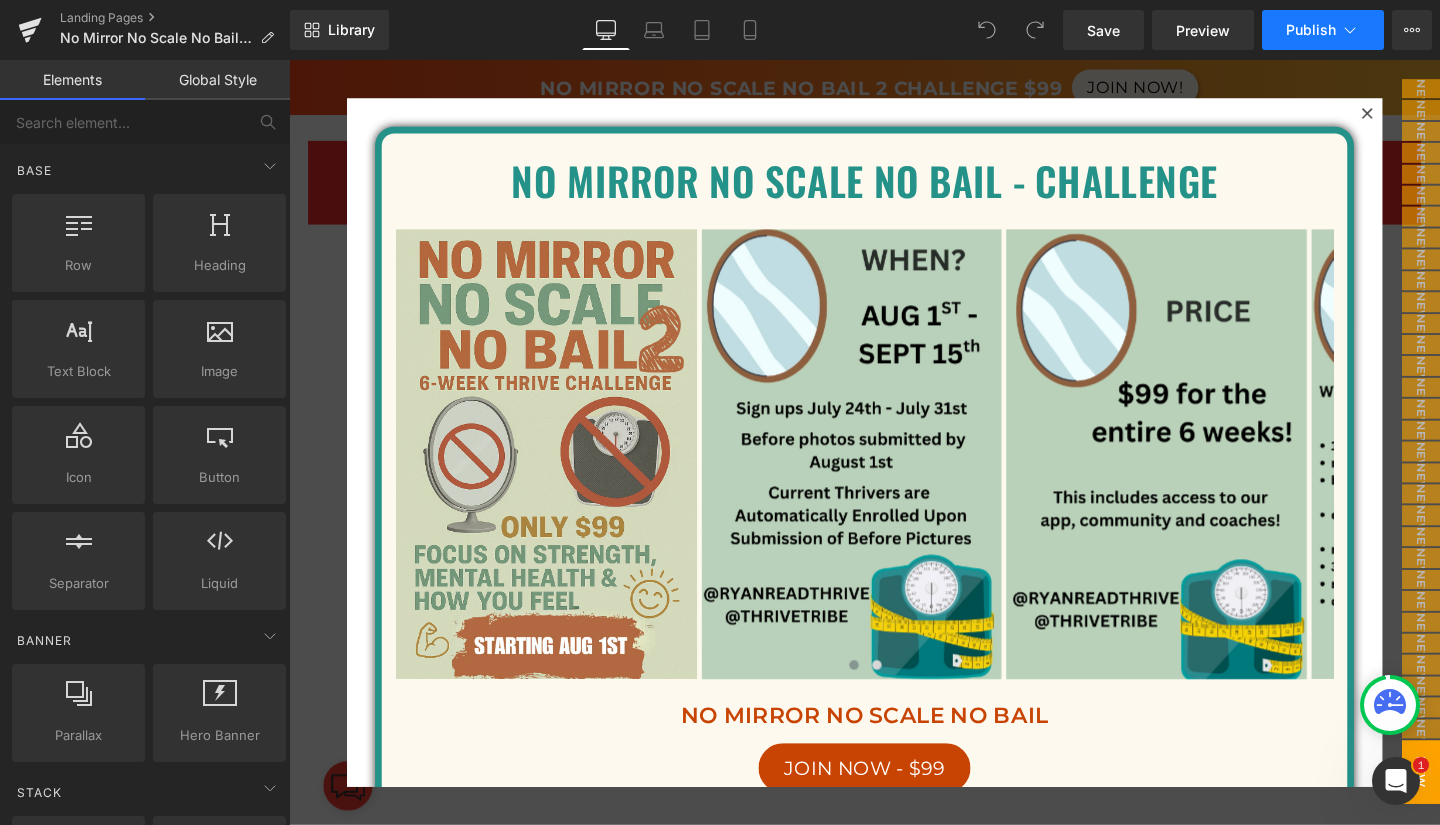 click 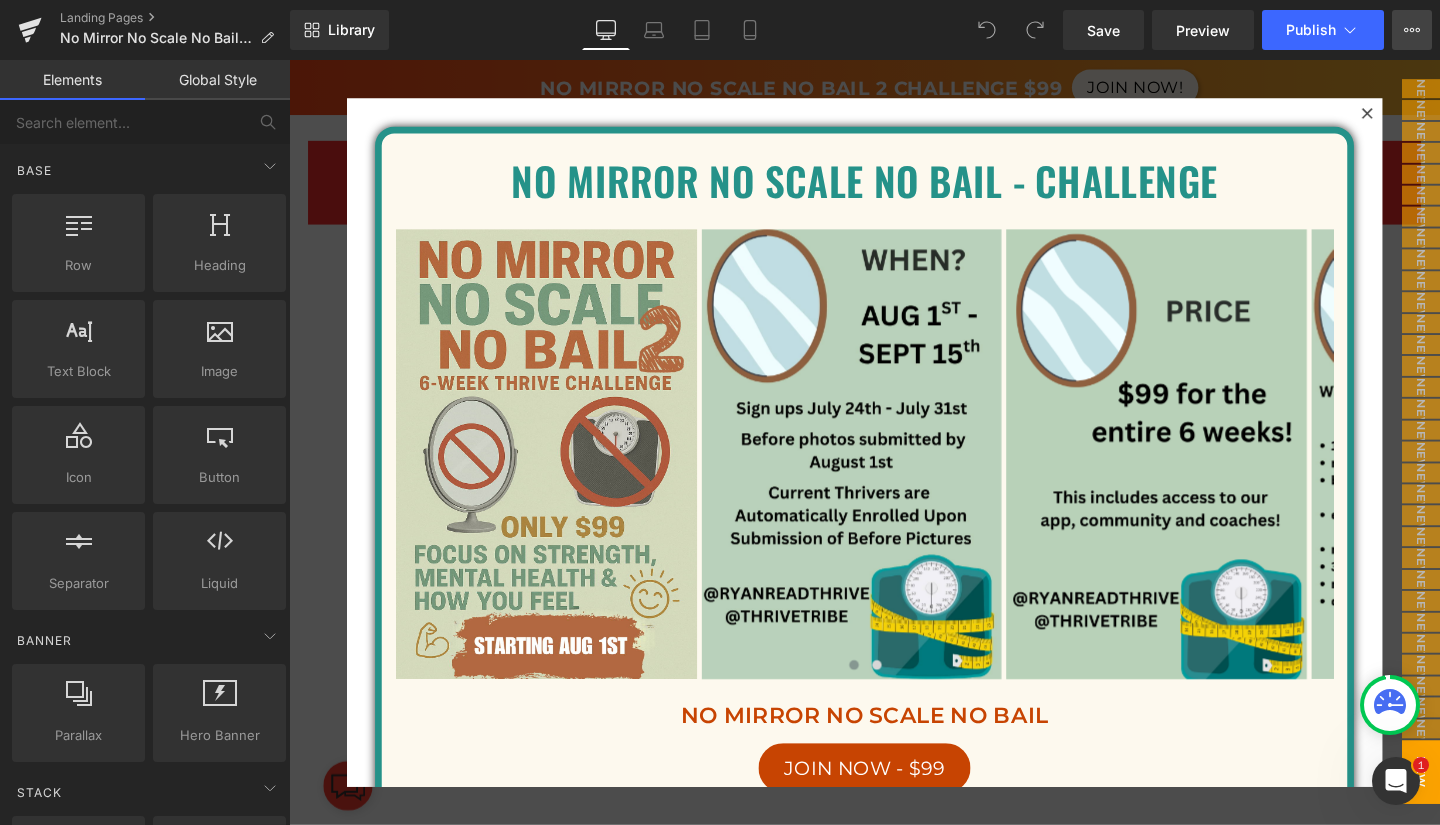 click 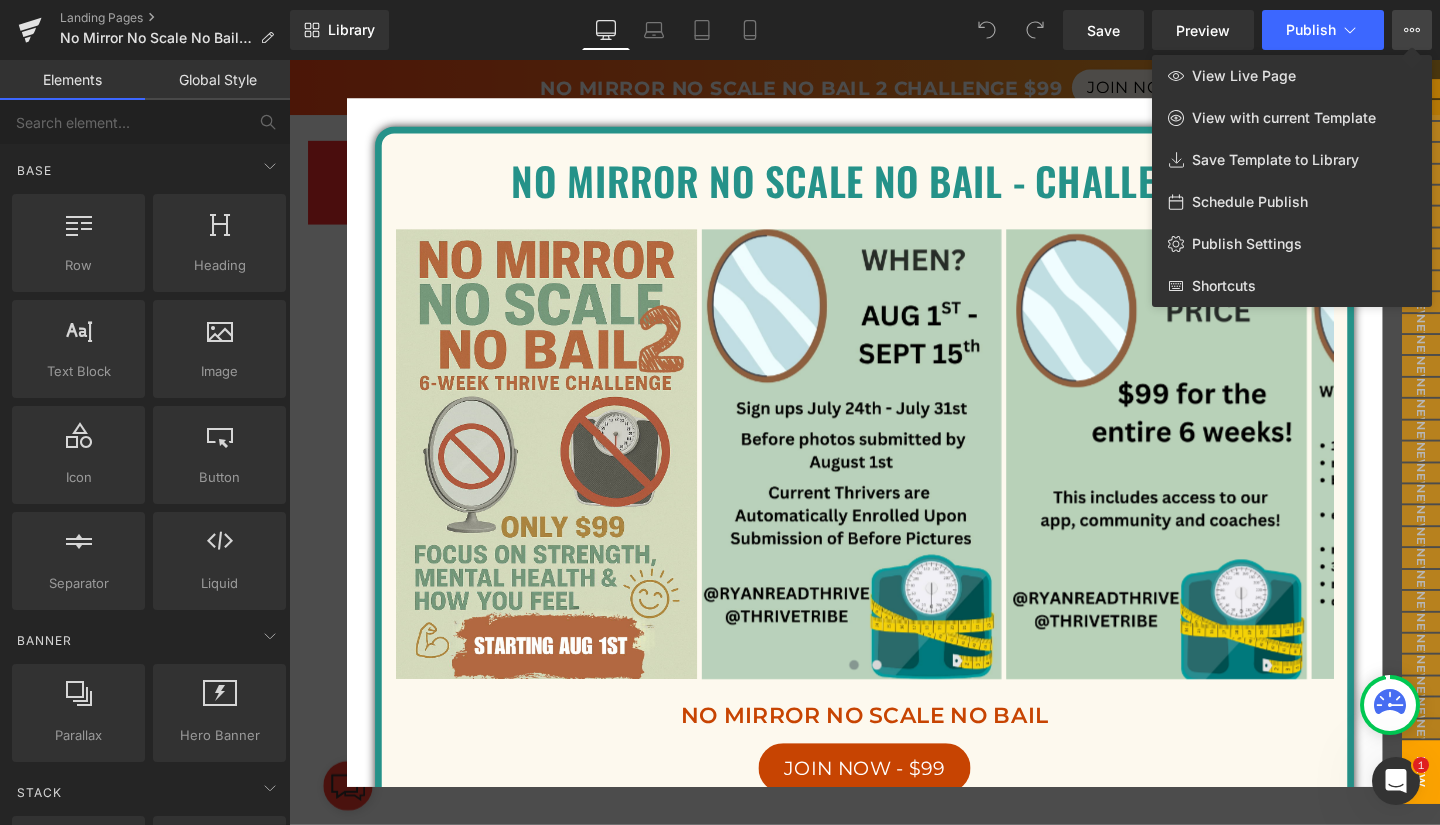 click 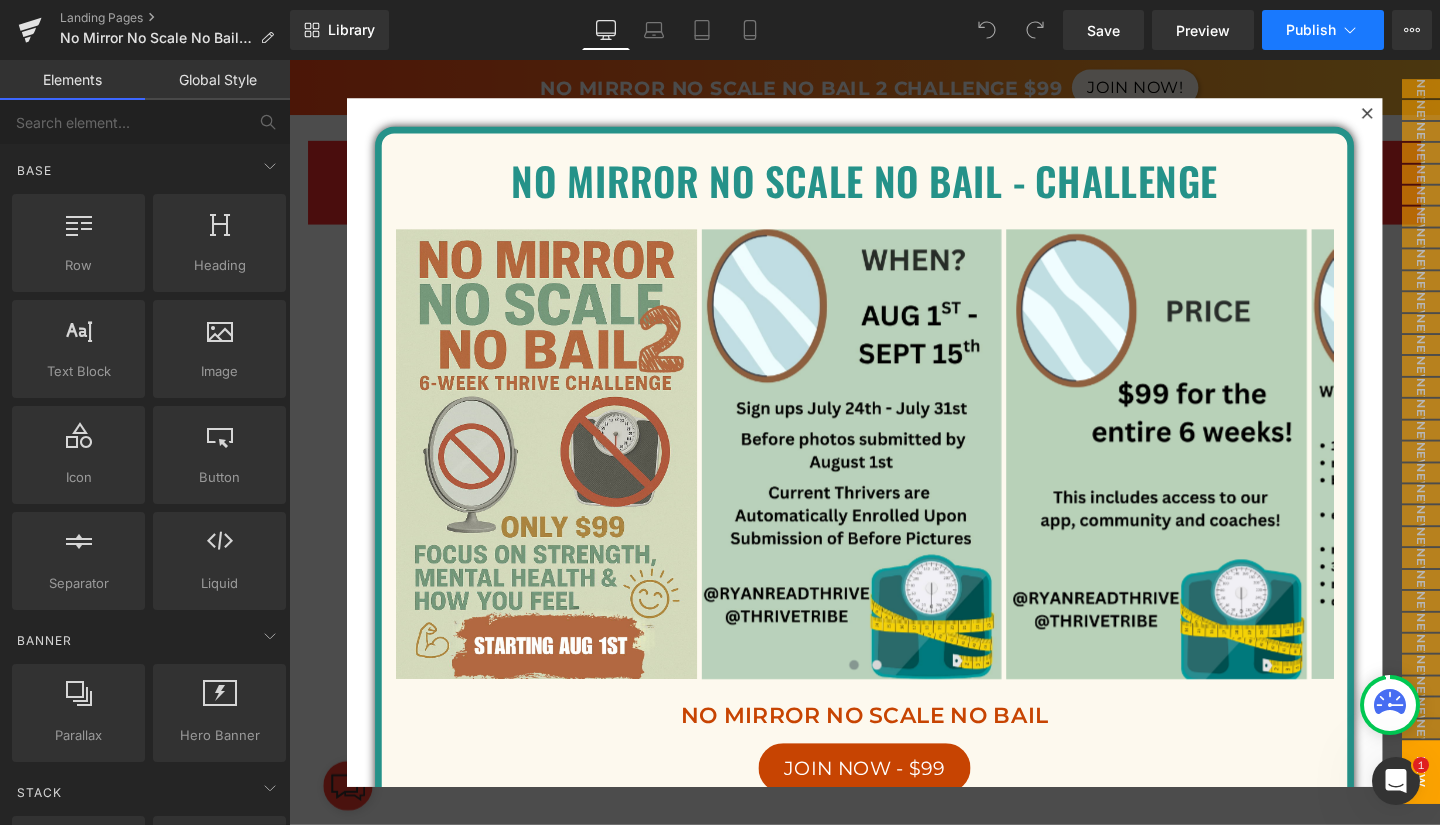click 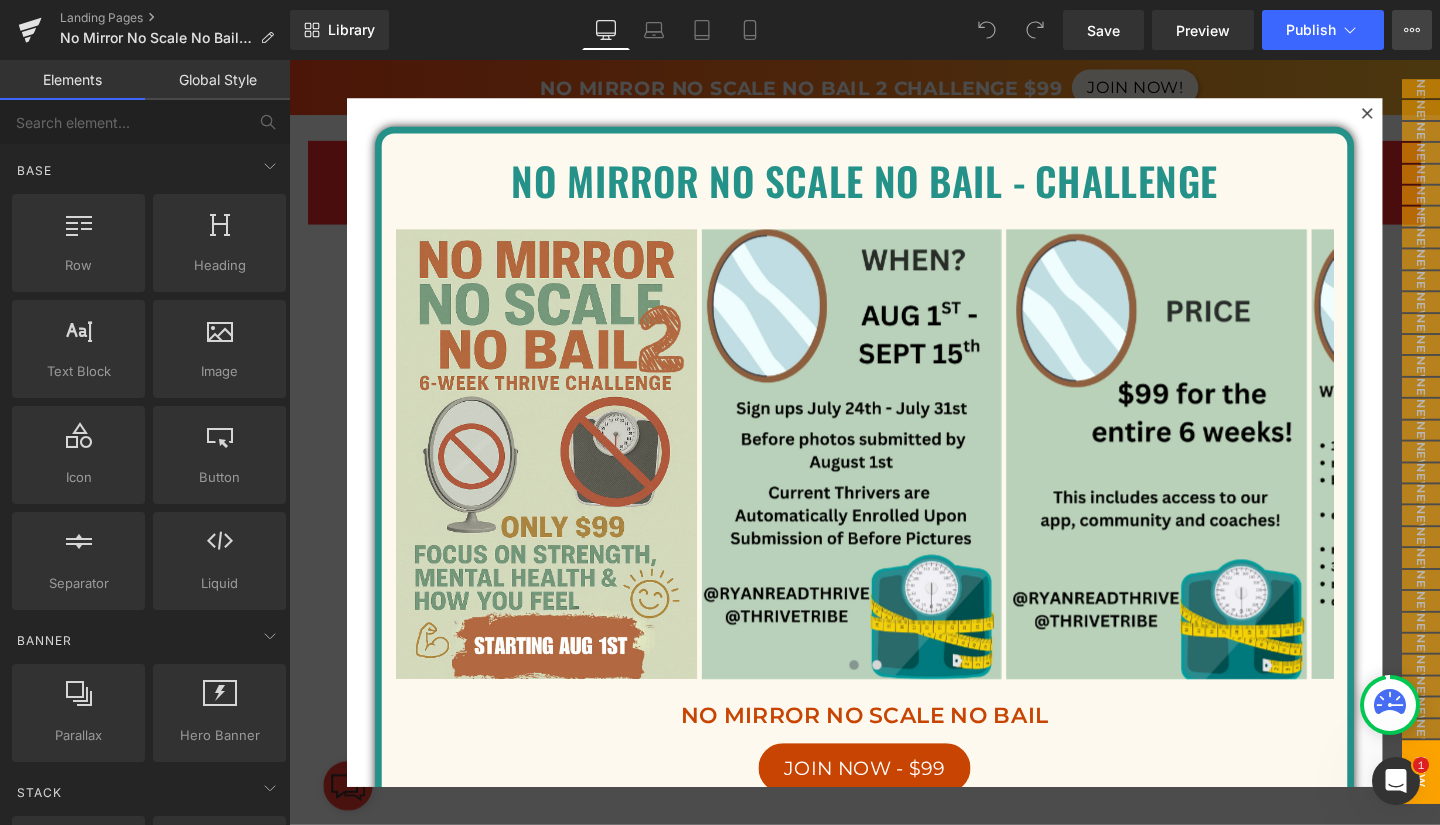 click 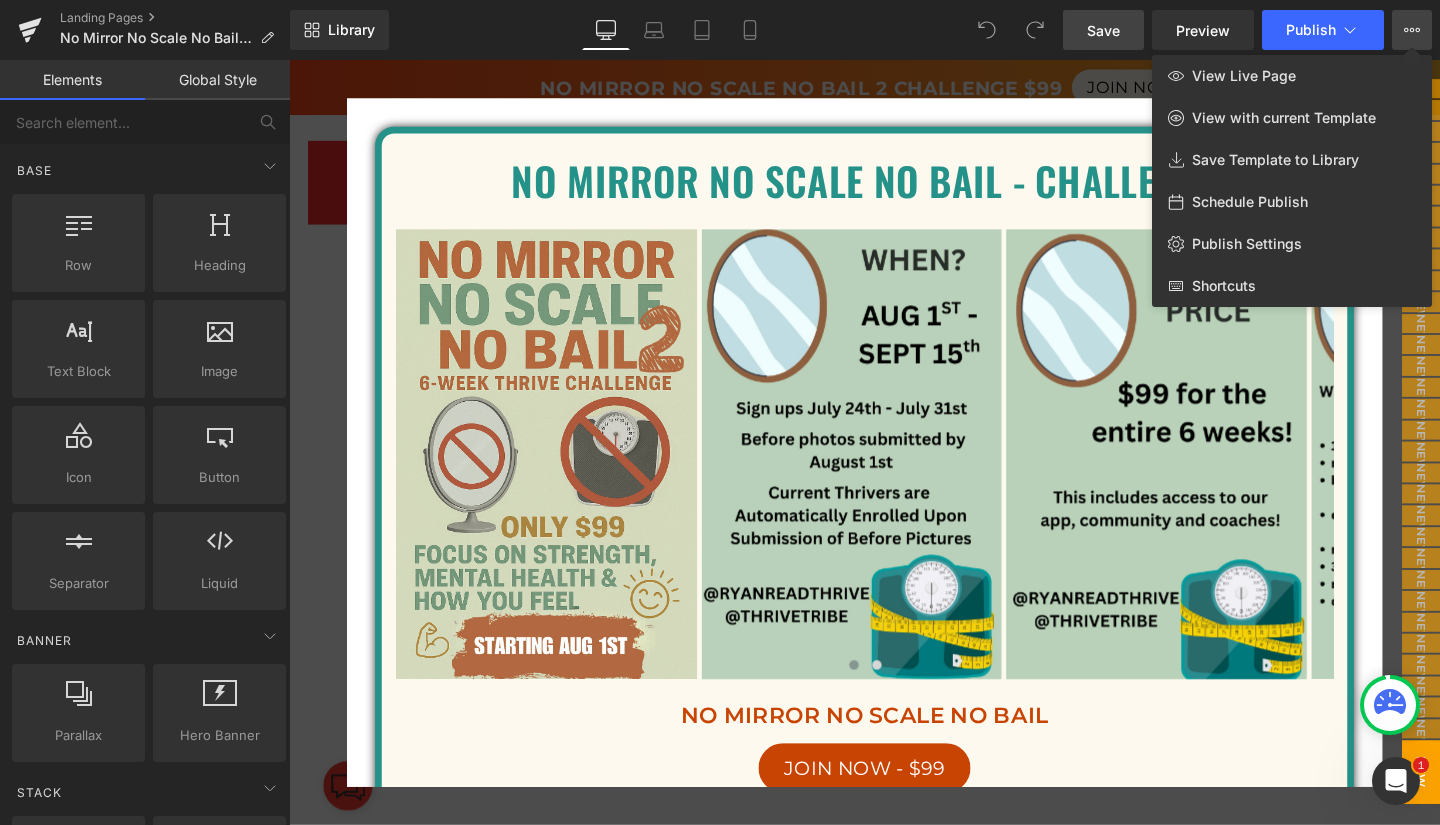 click on "Save" at bounding box center (1103, 30) 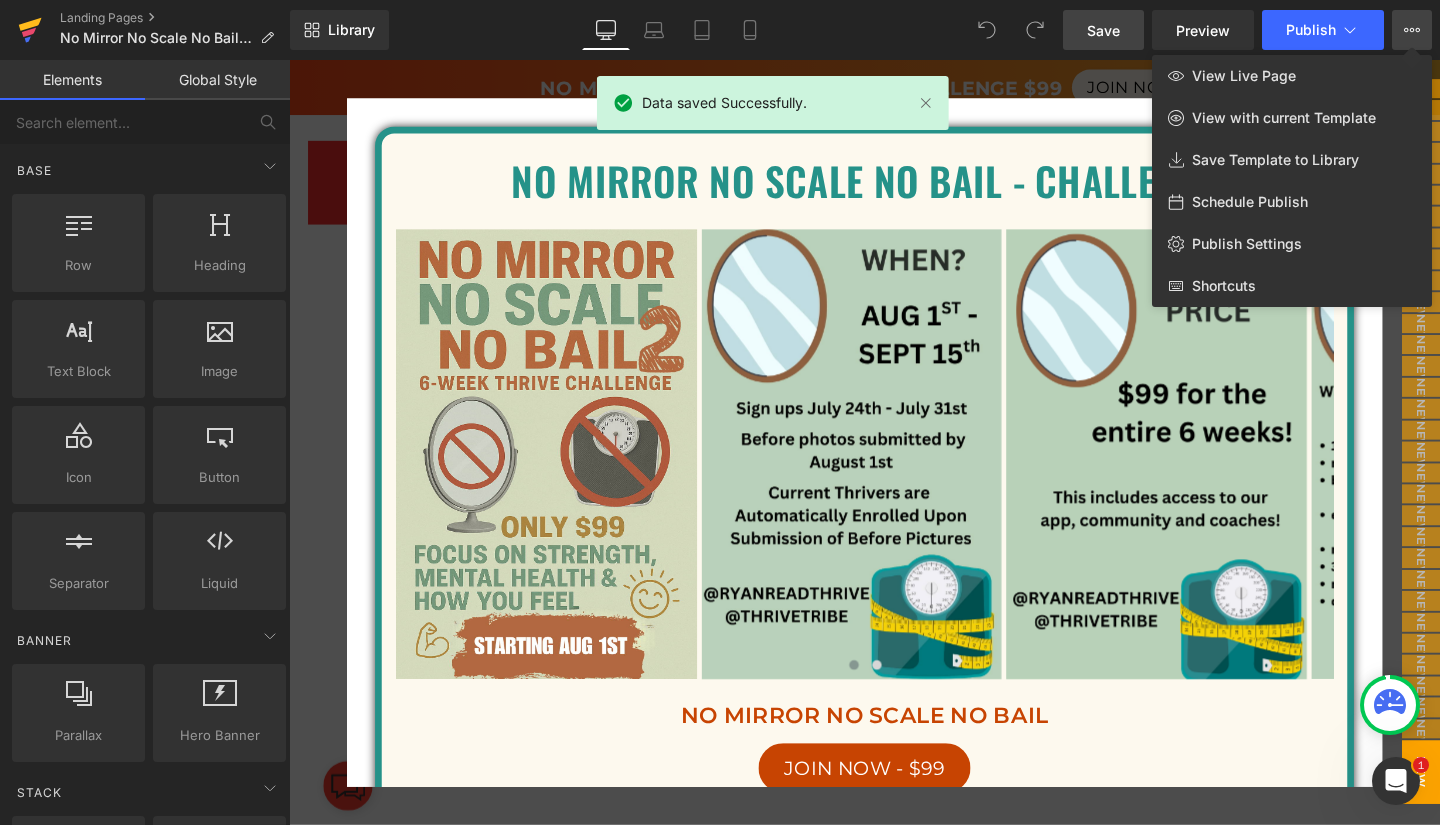 click 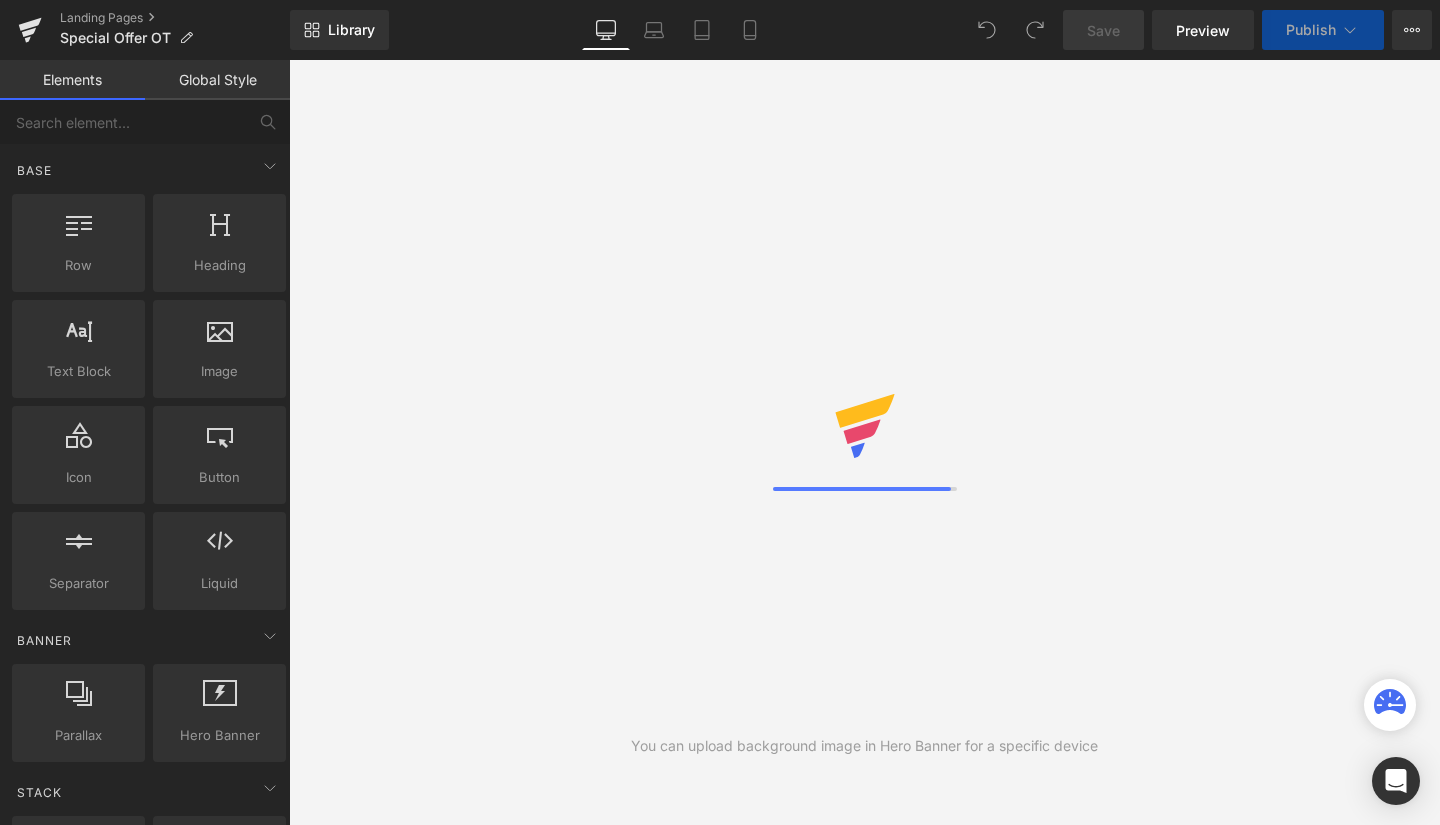 scroll, scrollTop: 0, scrollLeft: 0, axis: both 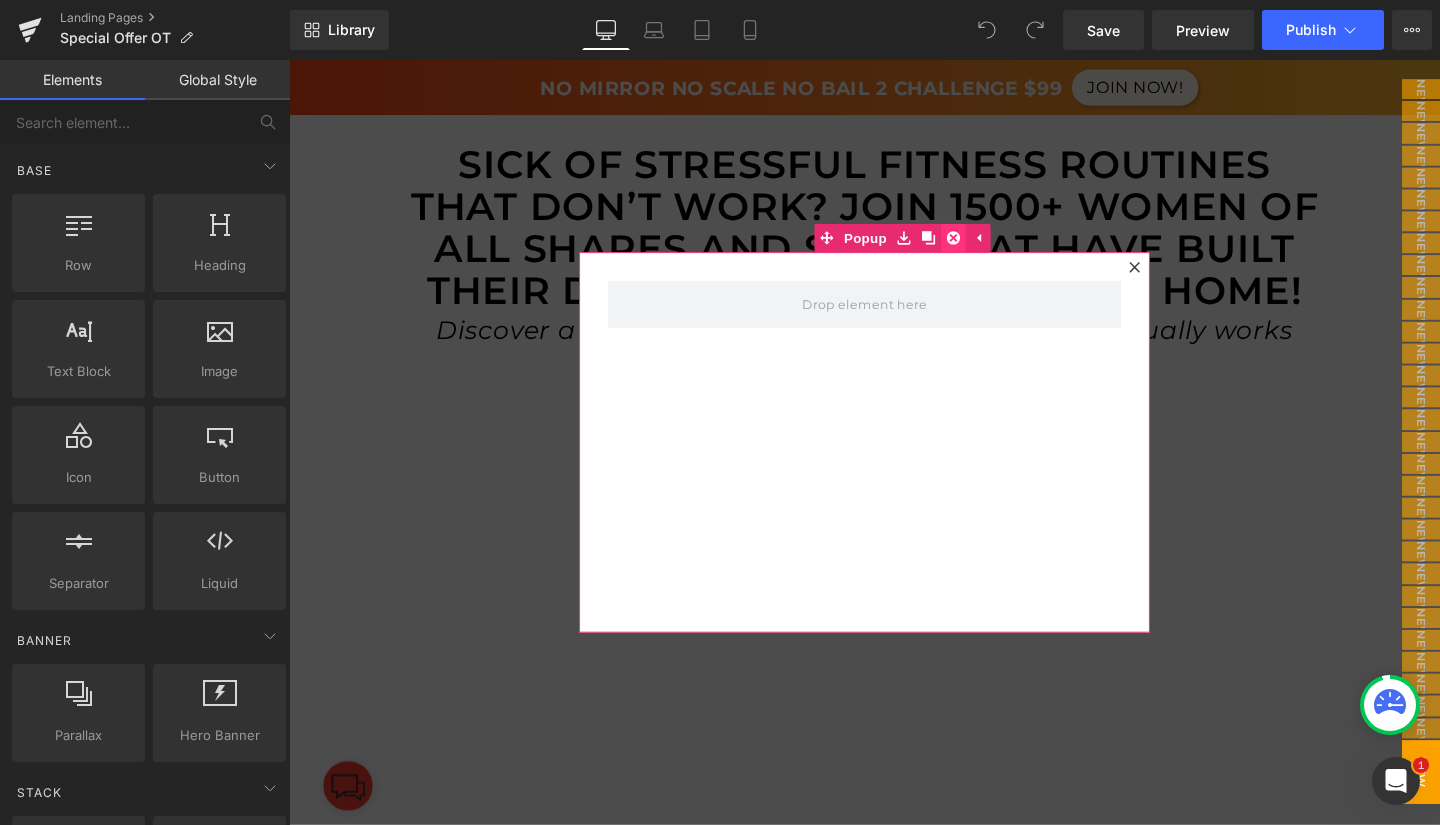 click 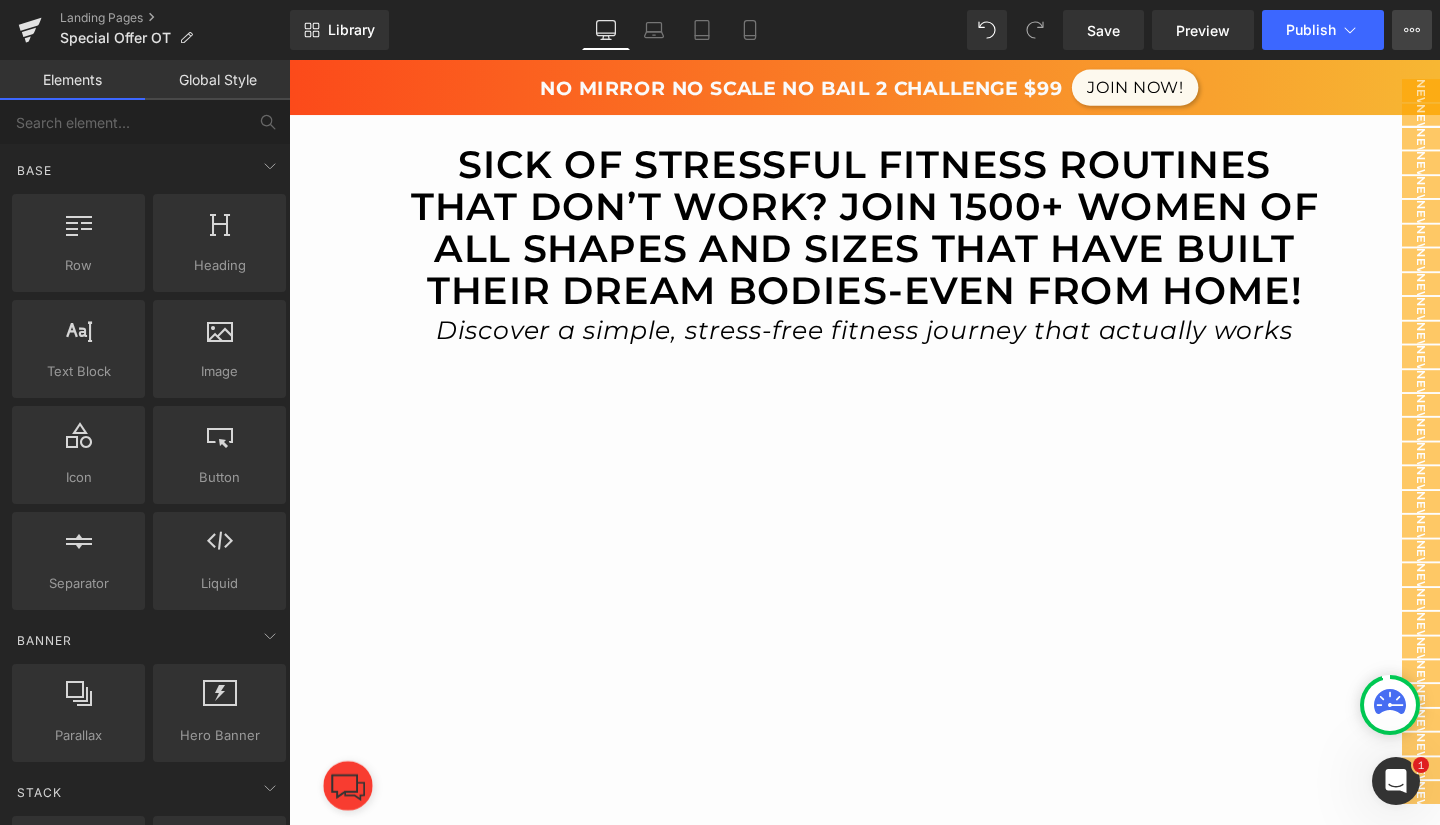 click 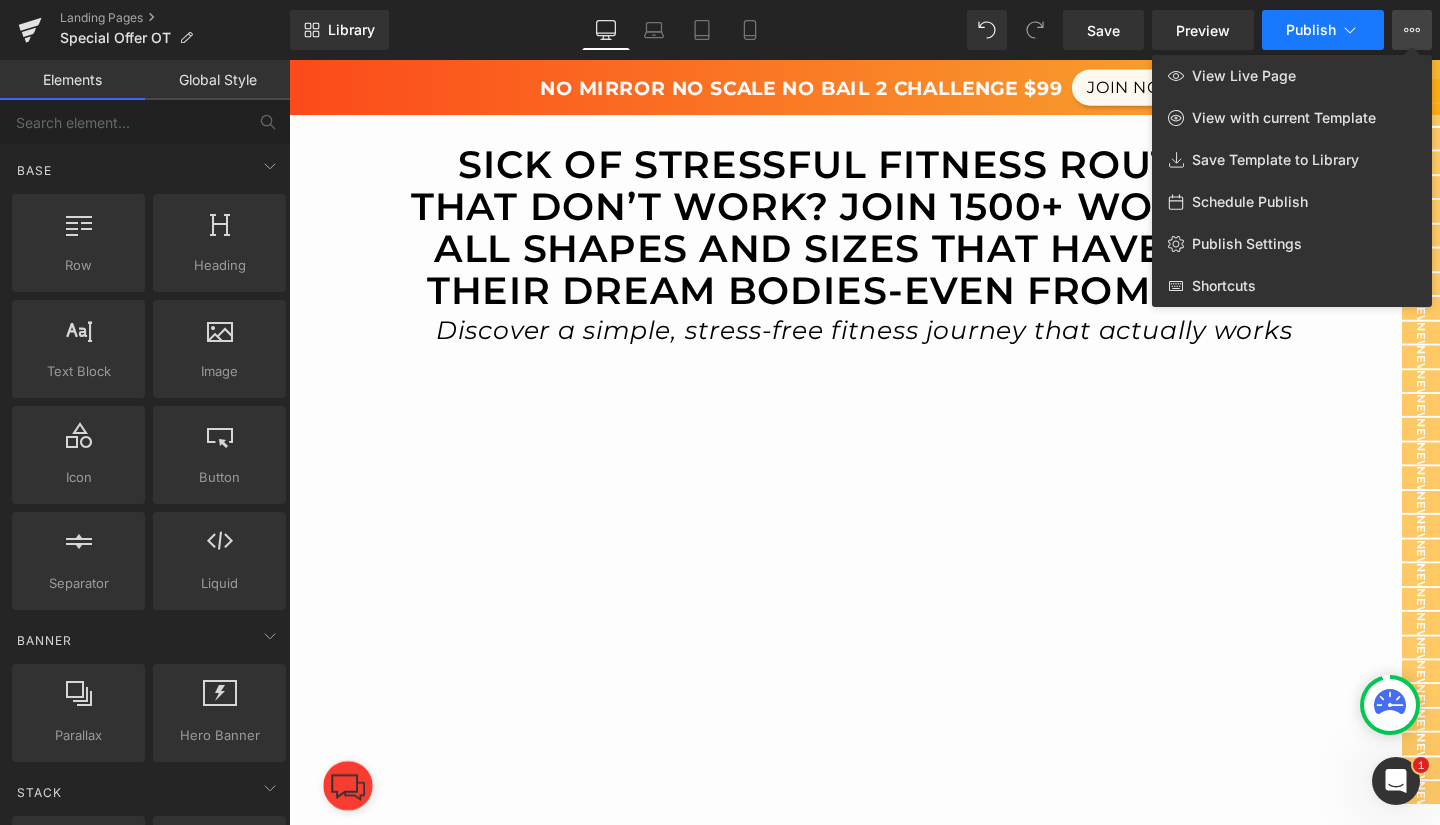 click on "Publish" at bounding box center (1323, 30) 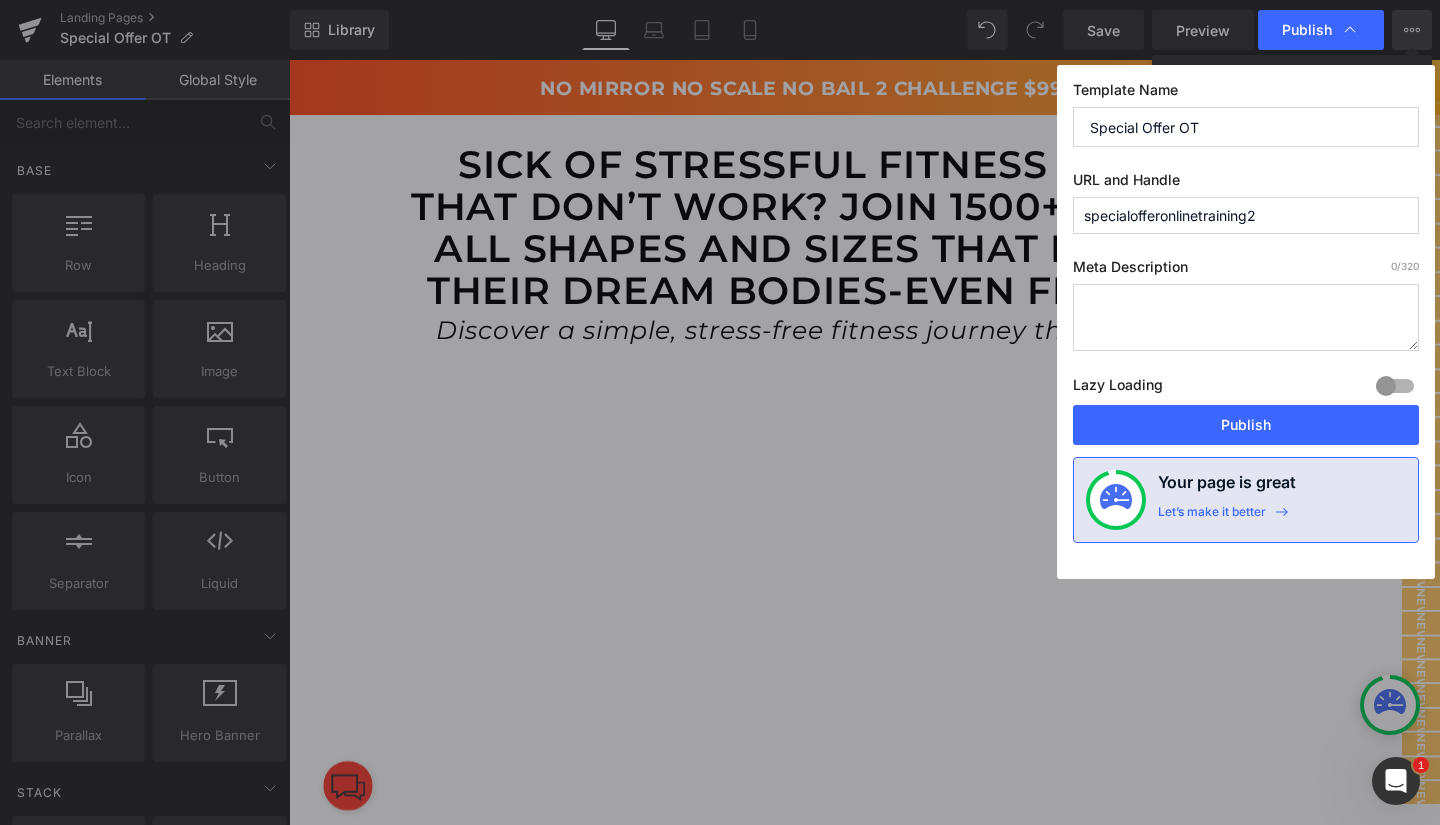 click on "specialofferonlinetraining2" at bounding box center (1246, 215) 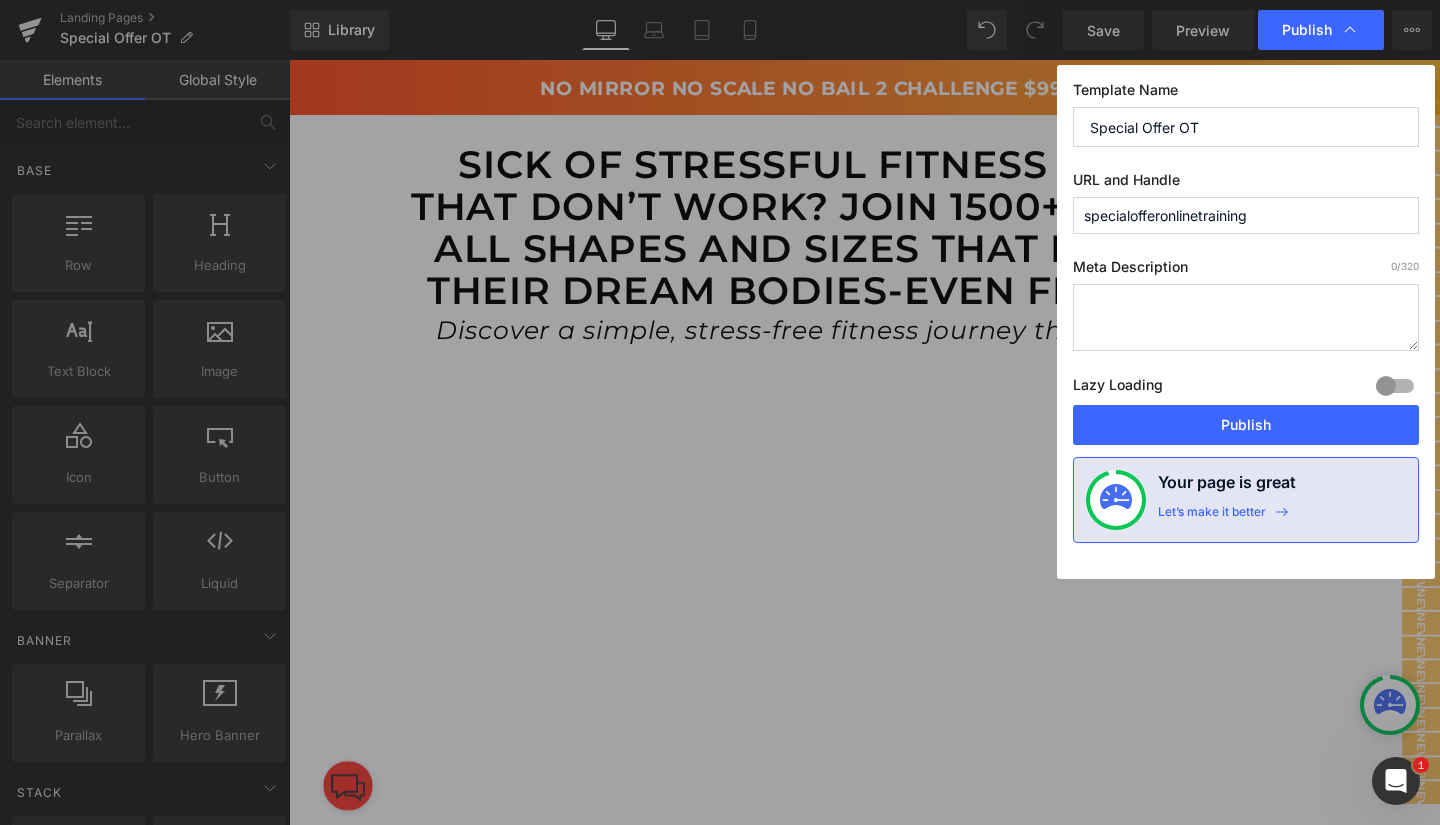 type on "specialofferonlinetraining" 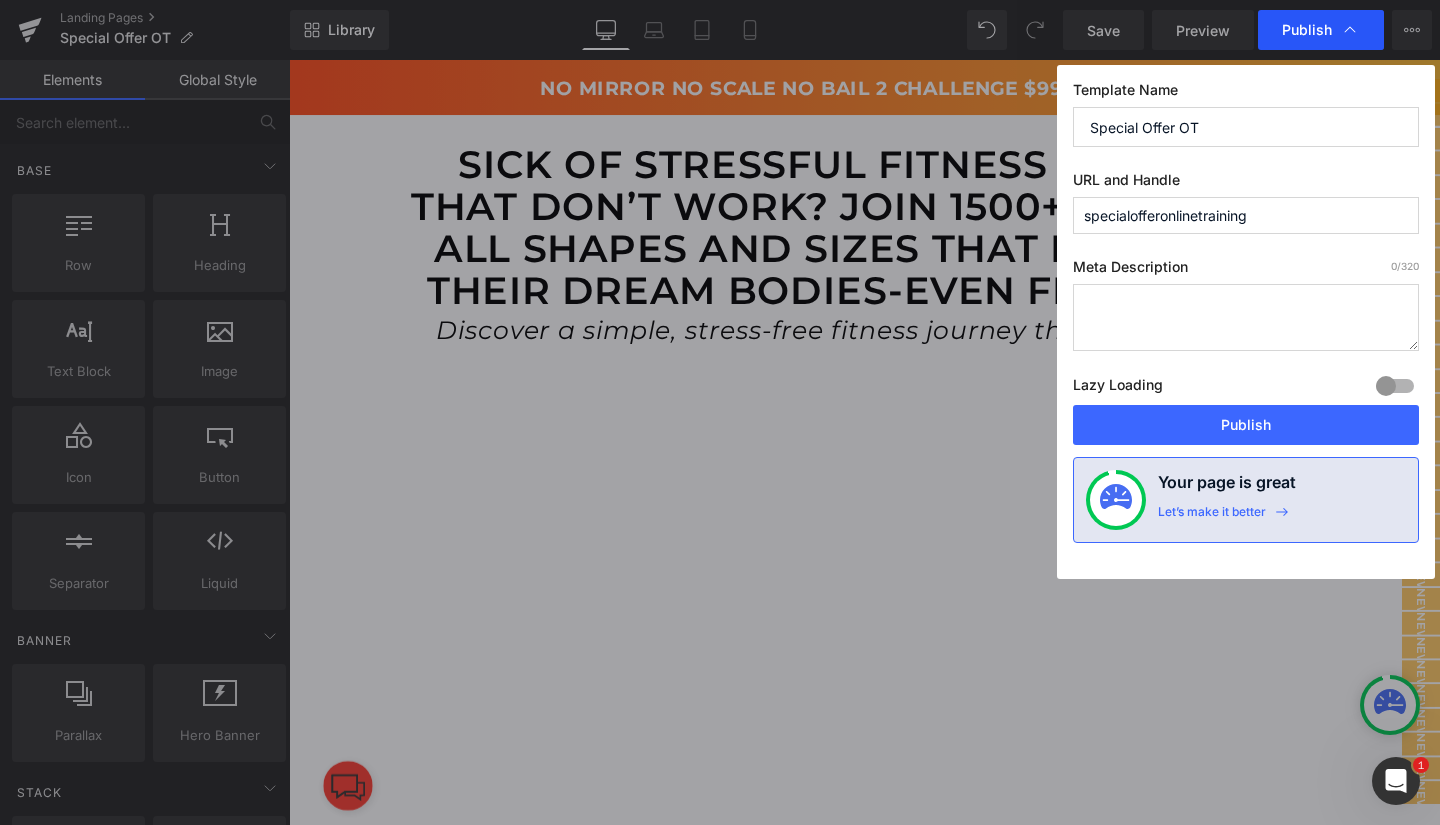 click on "Publish" at bounding box center (1307, 30) 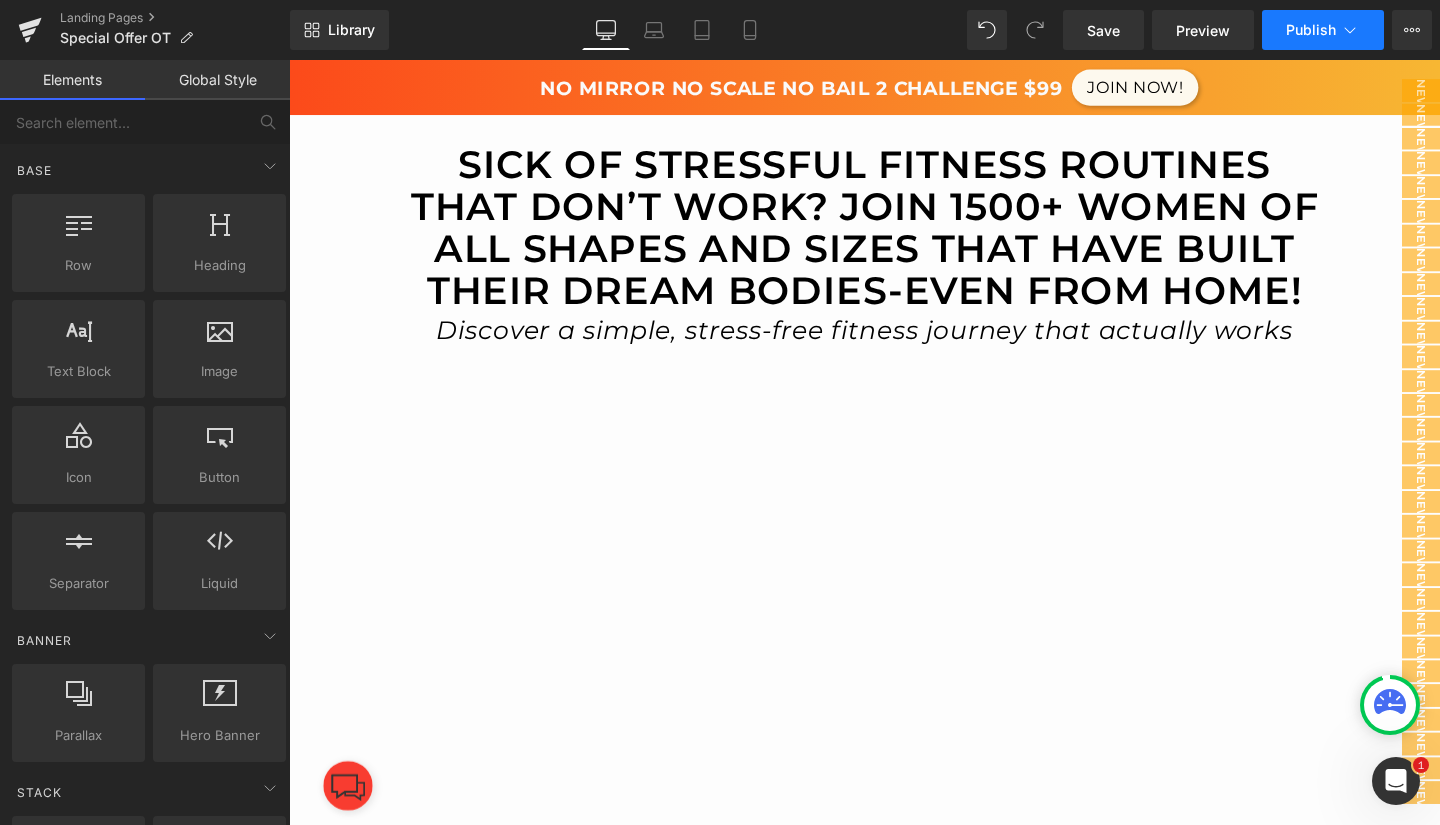 click on "Publish" at bounding box center [1323, 30] 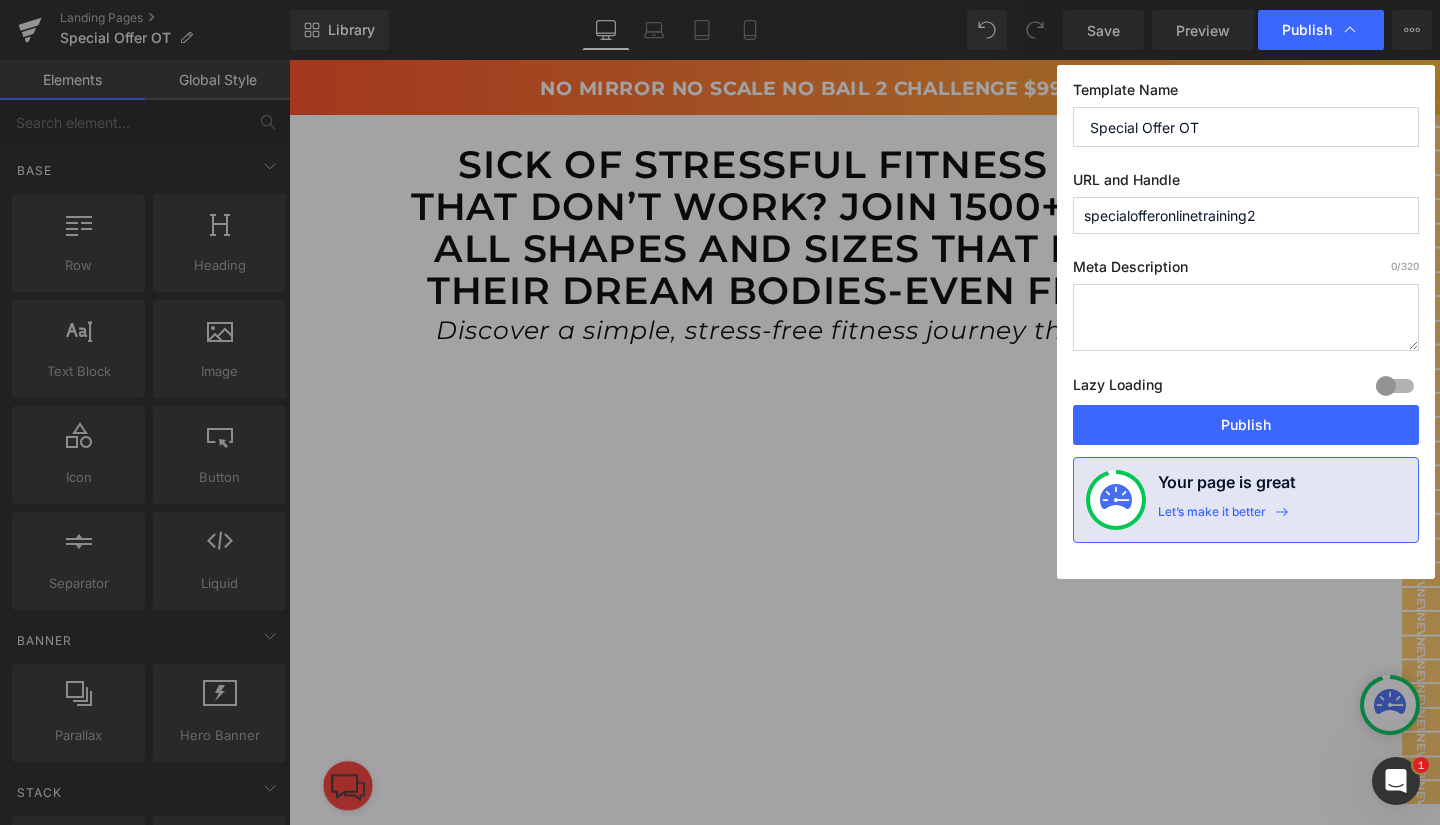 click on "specialofferonlinetraining2" at bounding box center [1246, 215] 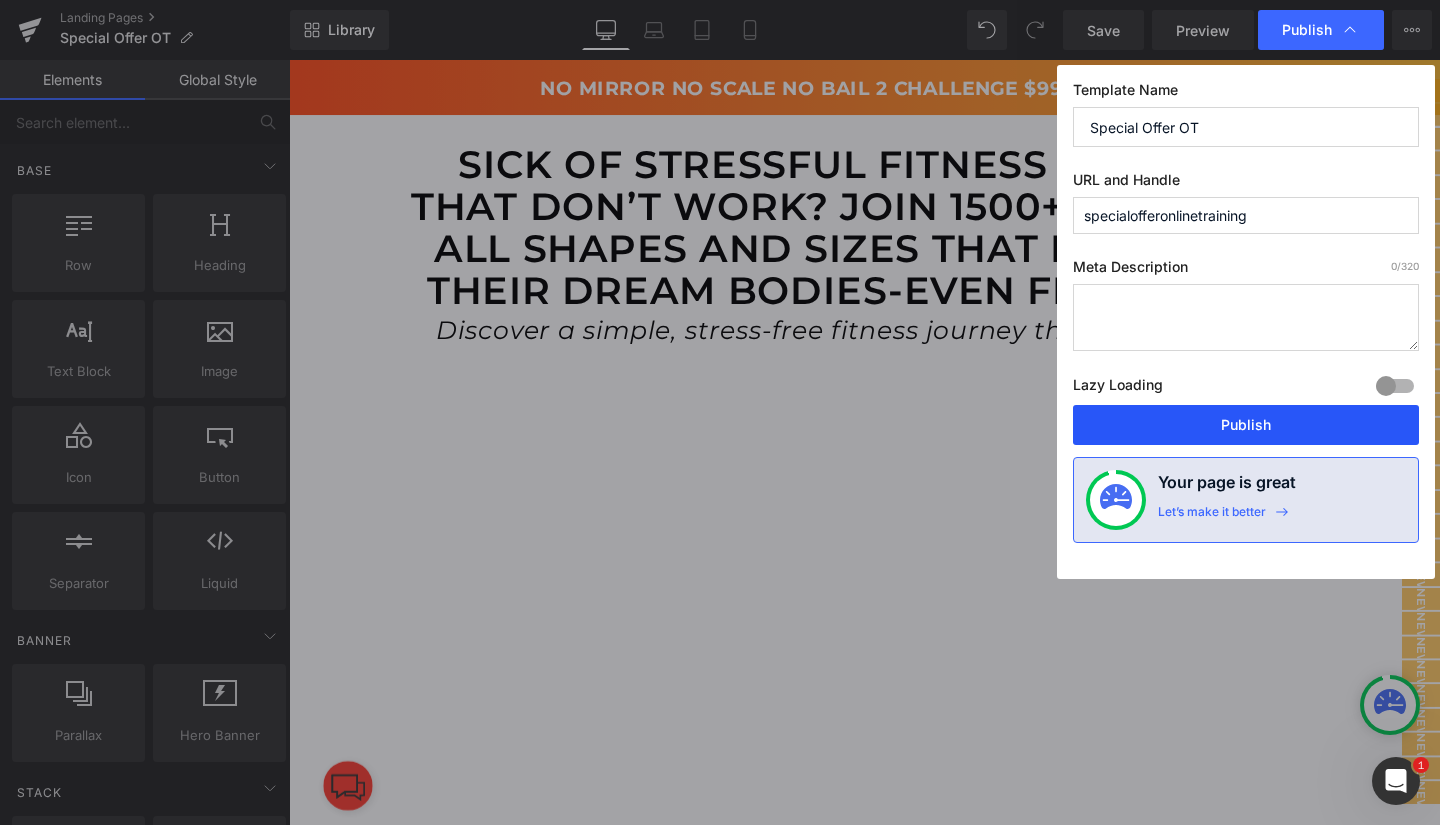 type on "specialofferonlinetraining" 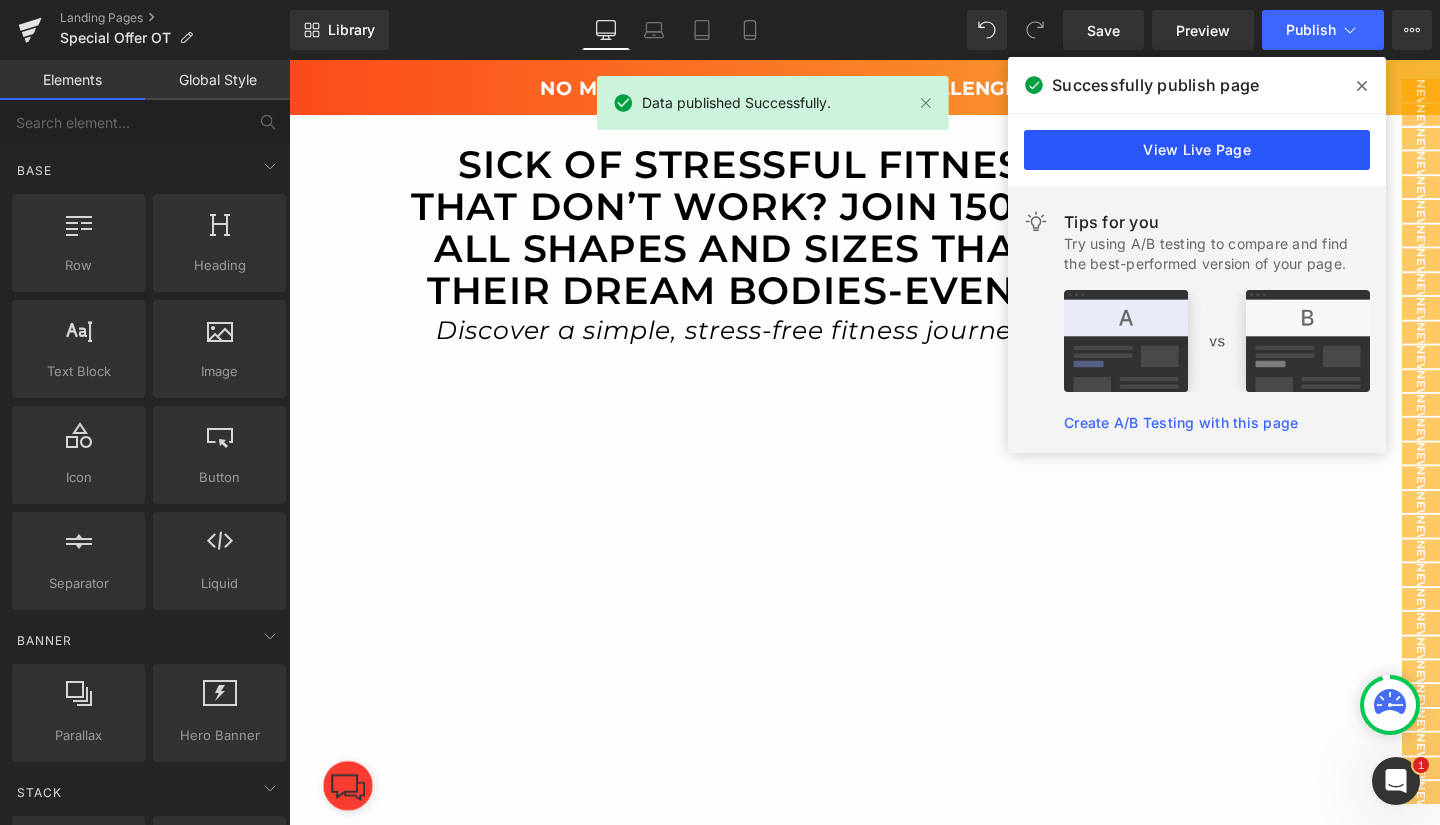 click on "View Live Page" at bounding box center (1197, 150) 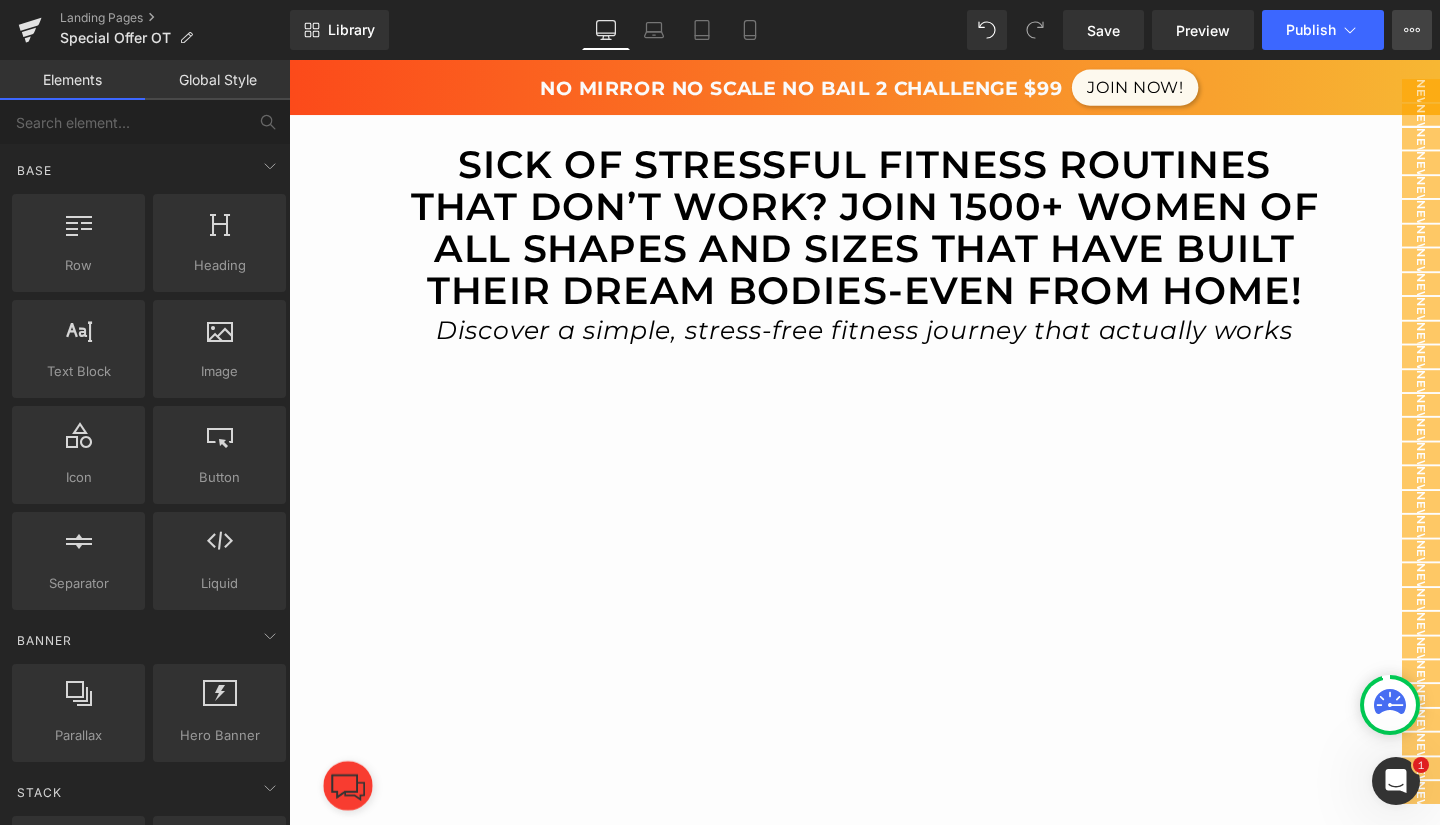 click on "View Live Page View with current Template Save Template to Library Schedule Publish Publish Settings Shortcuts" at bounding box center [1412, 30] 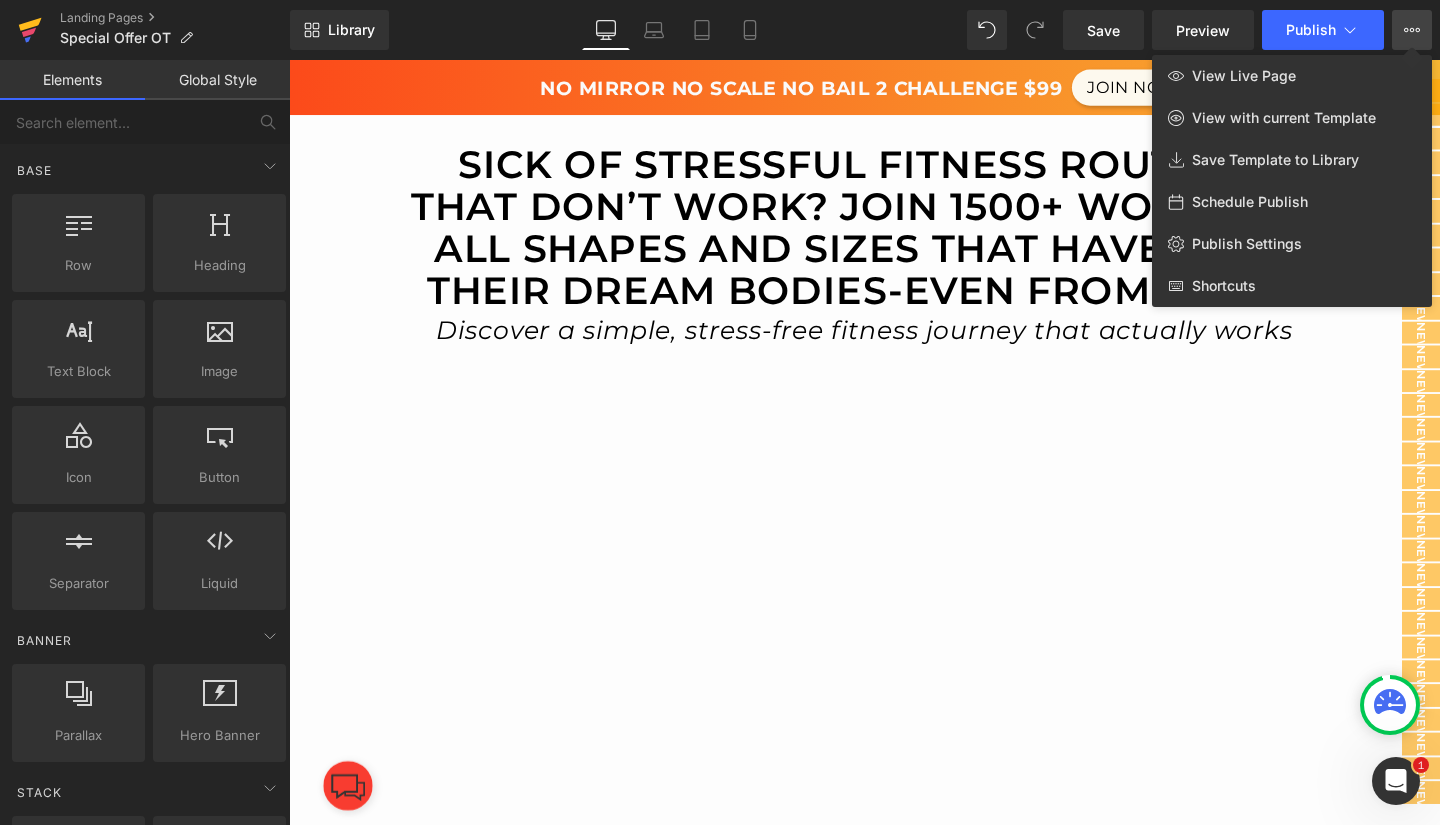click 